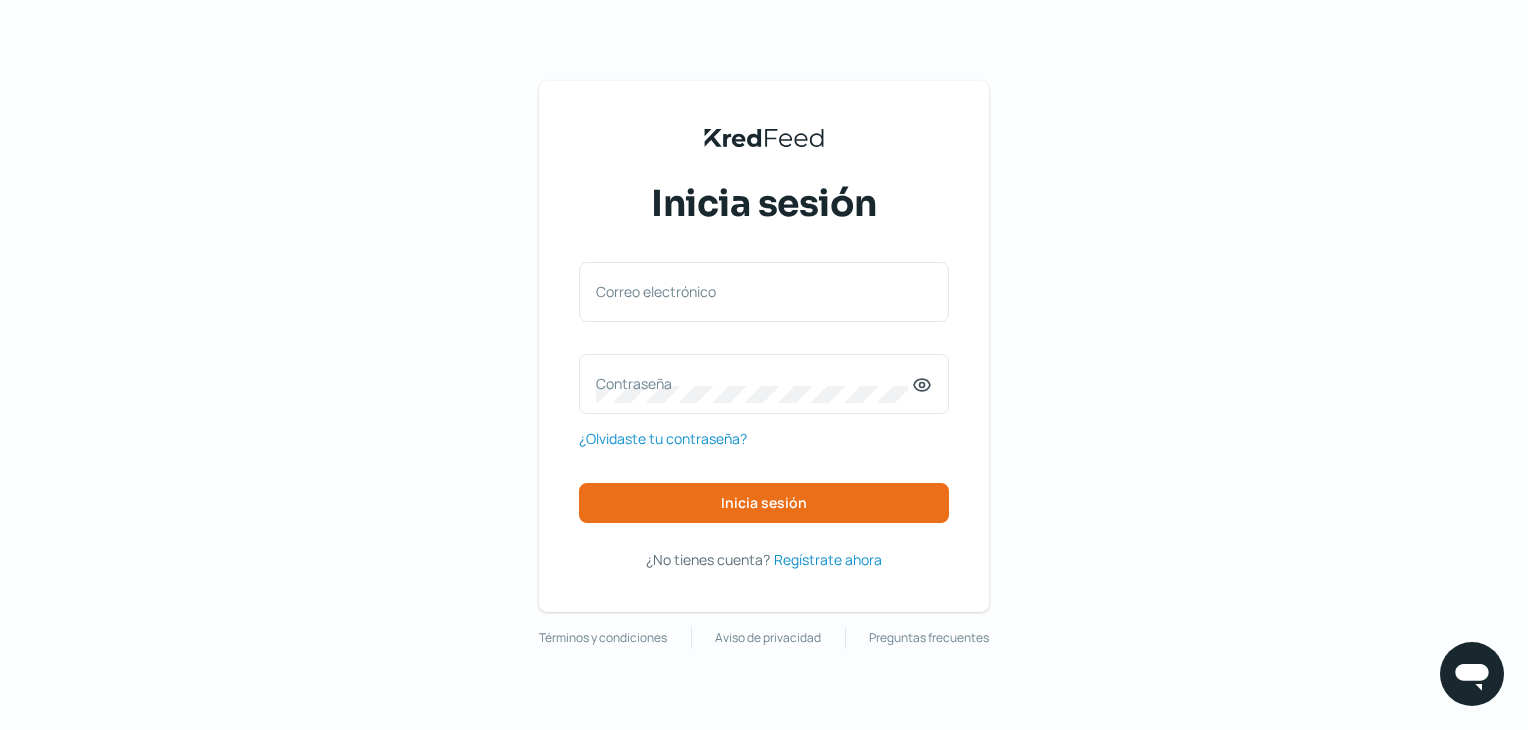 scroll, scrollTop: 0, scrollLeft: 0, axis: both 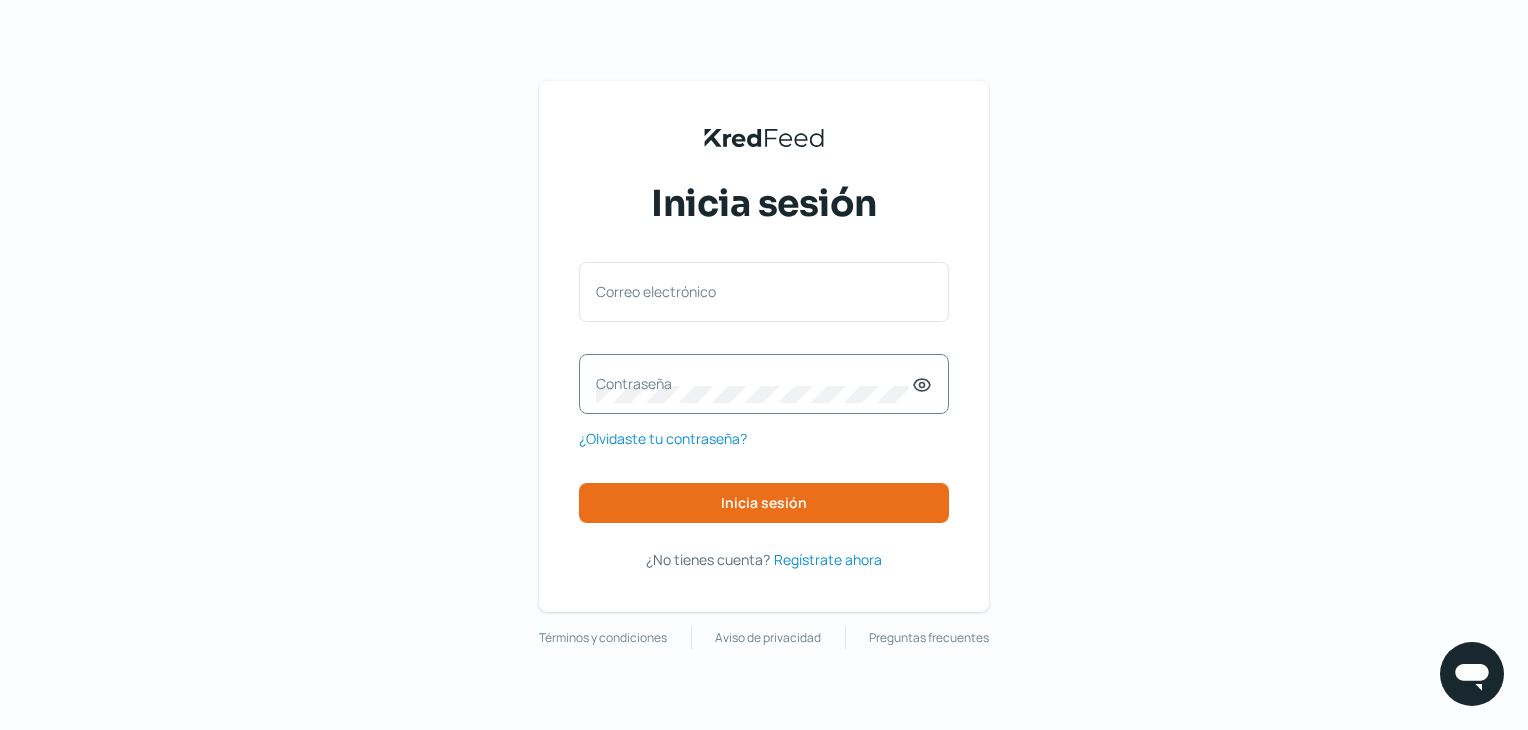 click on "Contraseña" at bounding box center (754, 383) 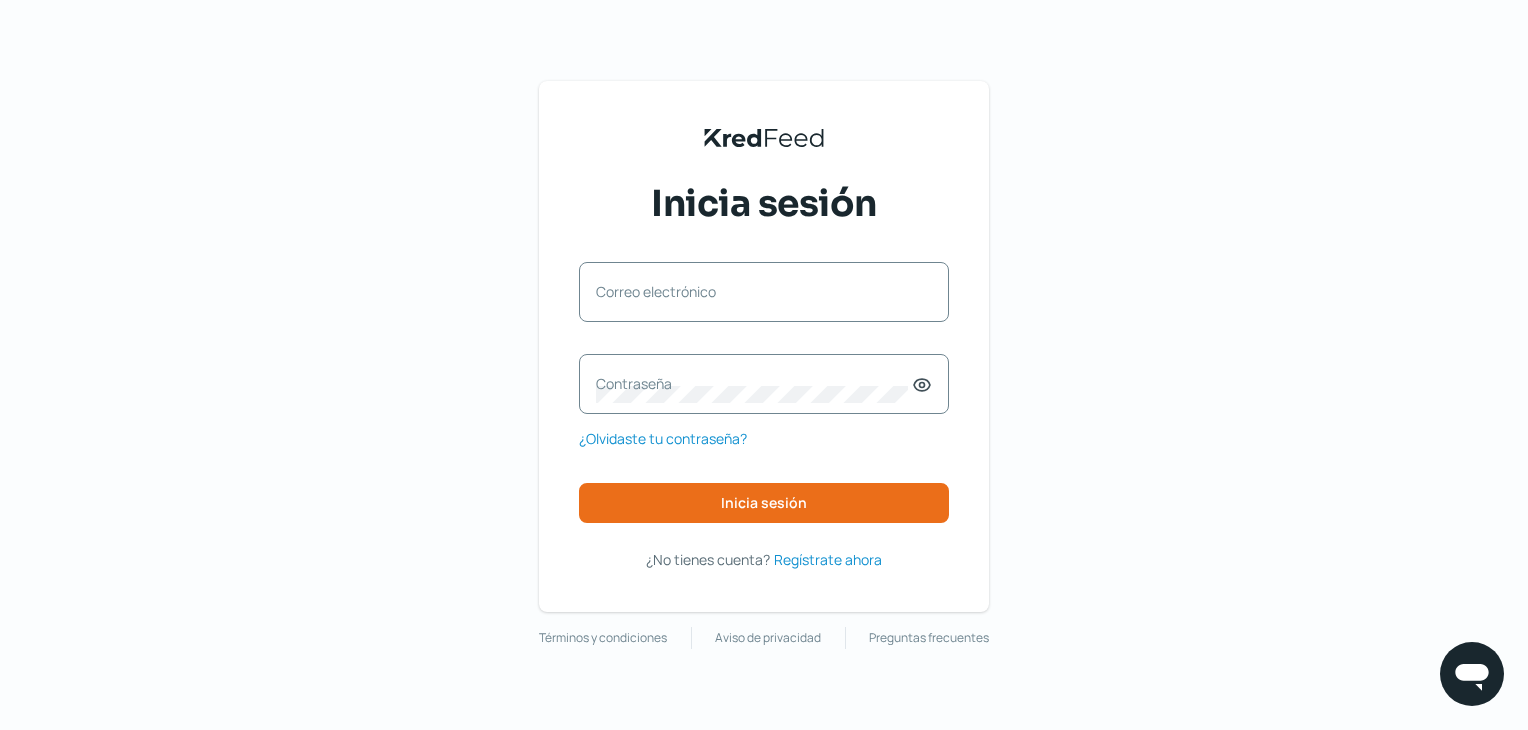 click on "Correo electrónico" at bounding box center (754, 291) 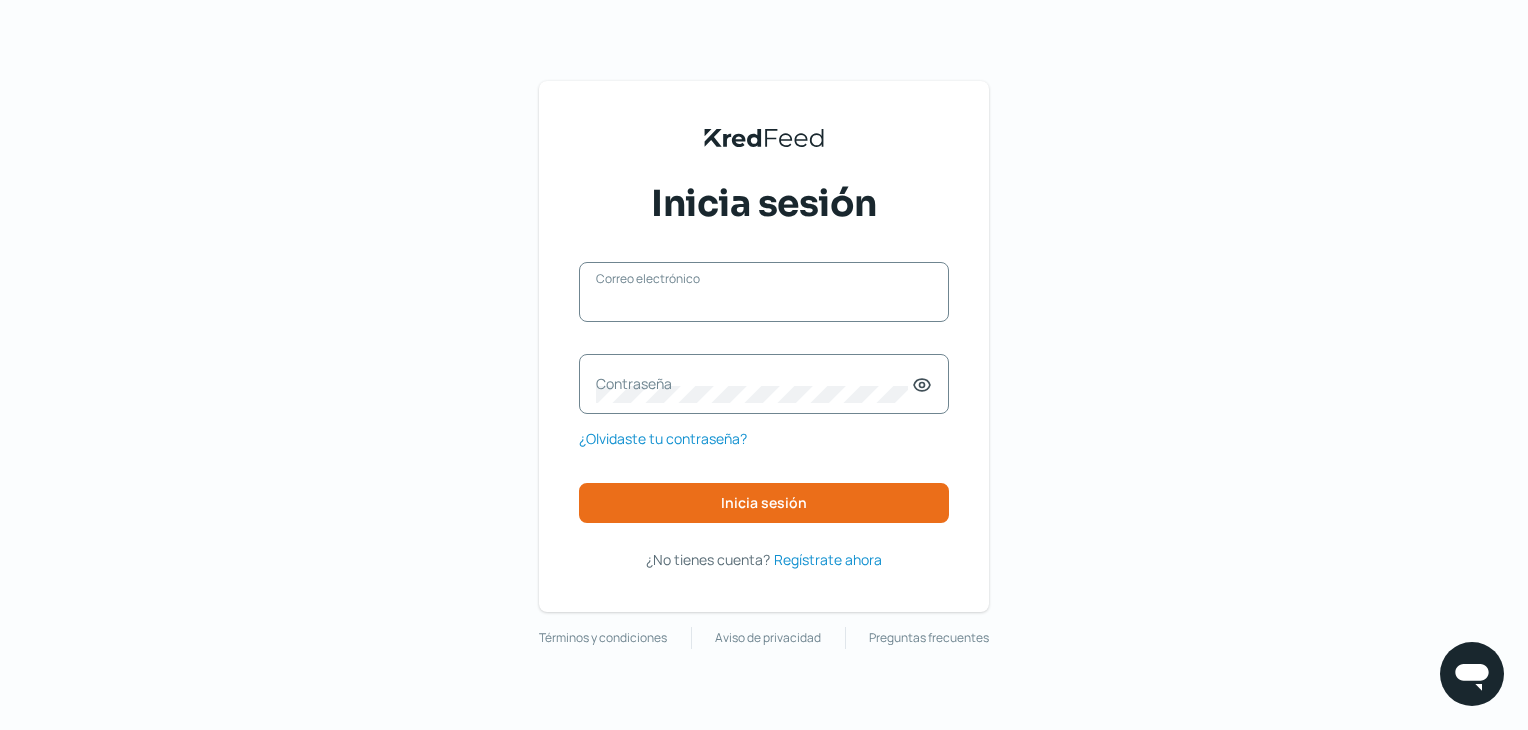 click on "Correo electrónico" at bounding box center [764, 302] 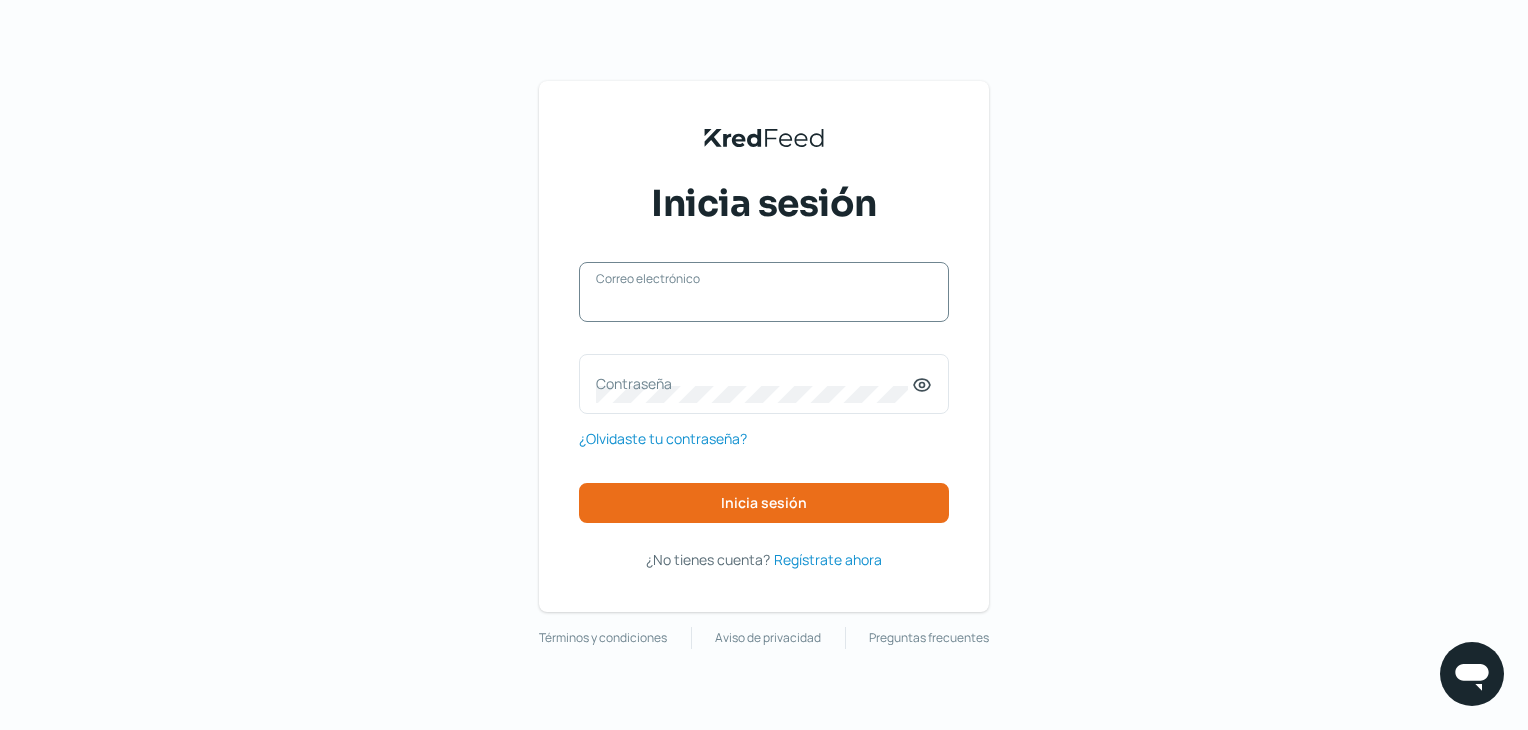 click on "Correo electrónico" at bounding box center [764, 302] 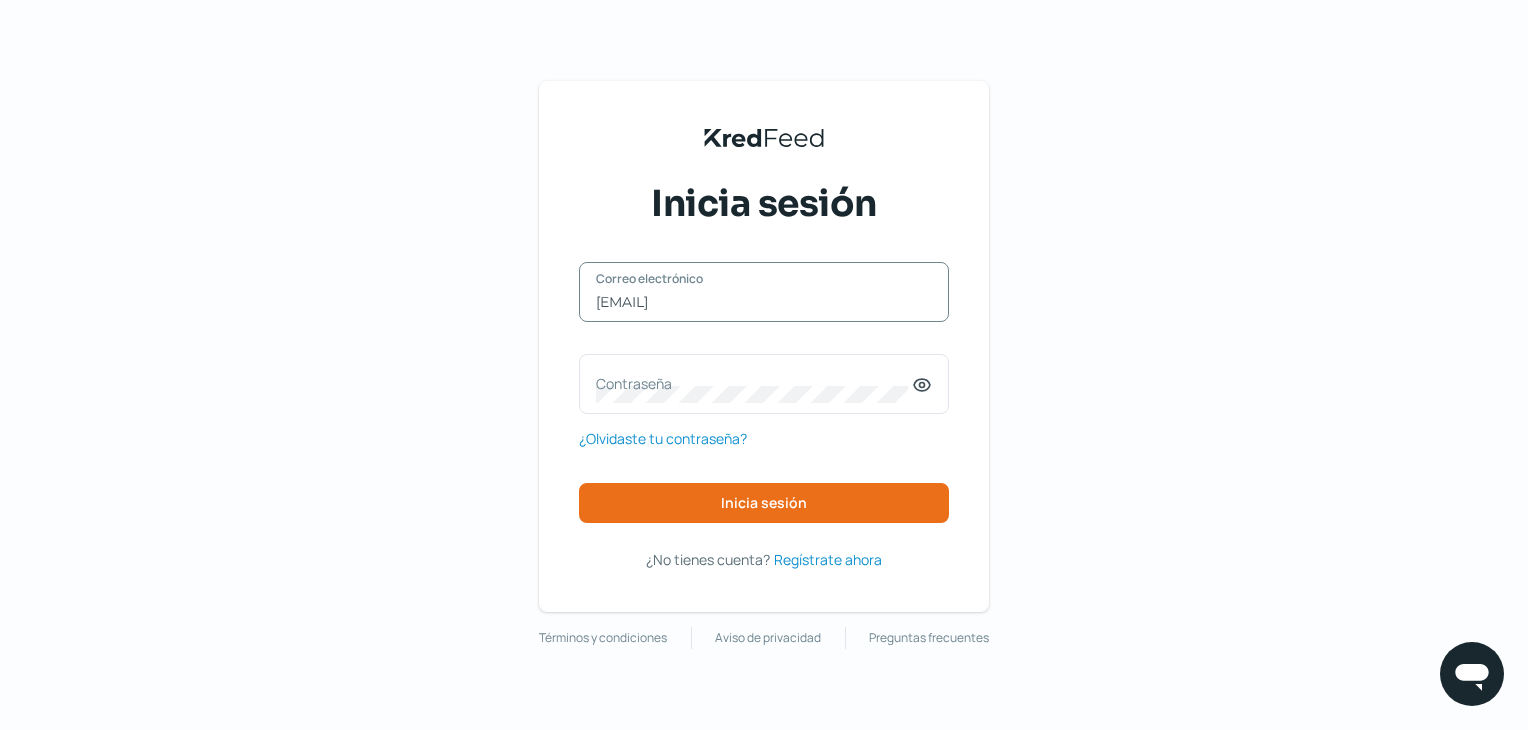 type on "[EMAIL]" 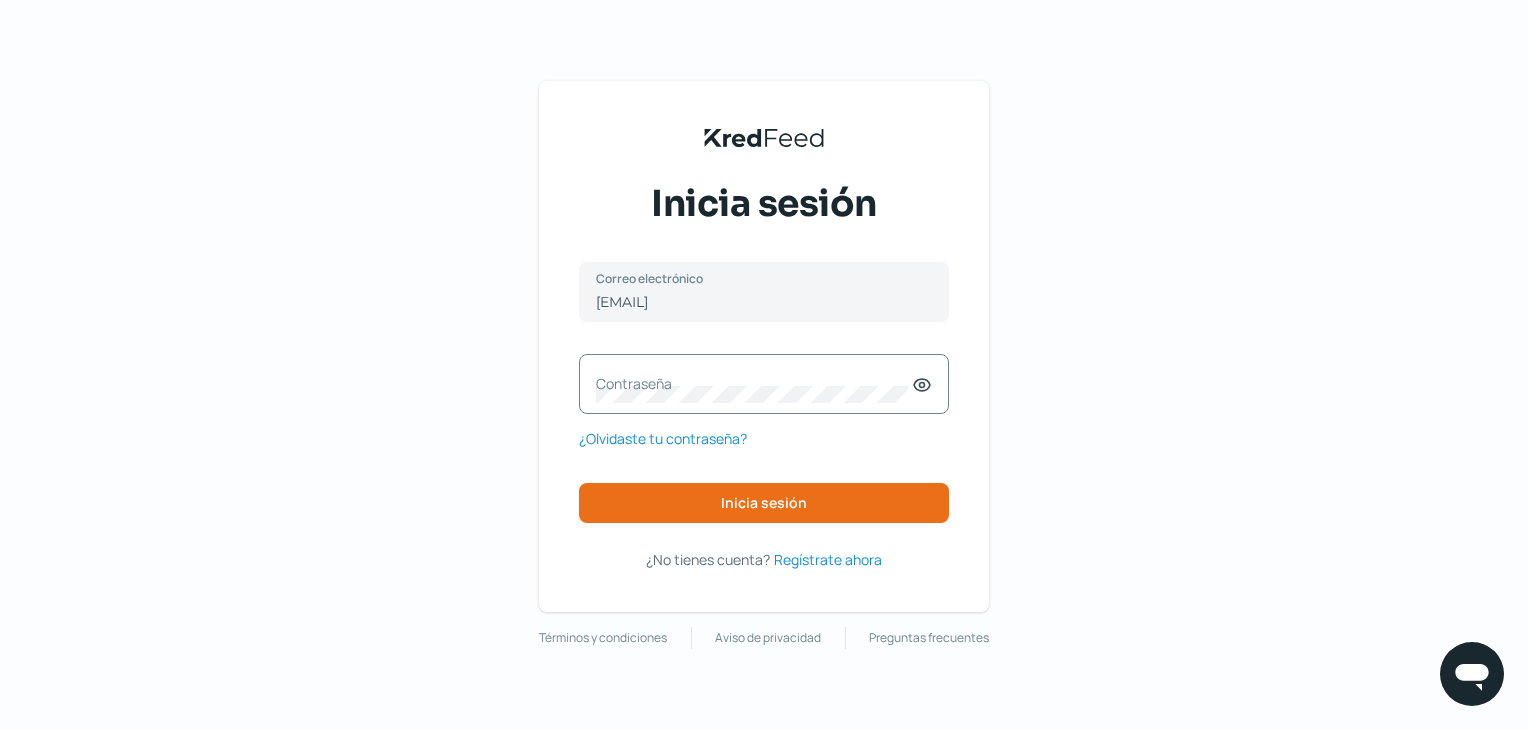 click on "Contraseña" at bounding box center (754, 383) 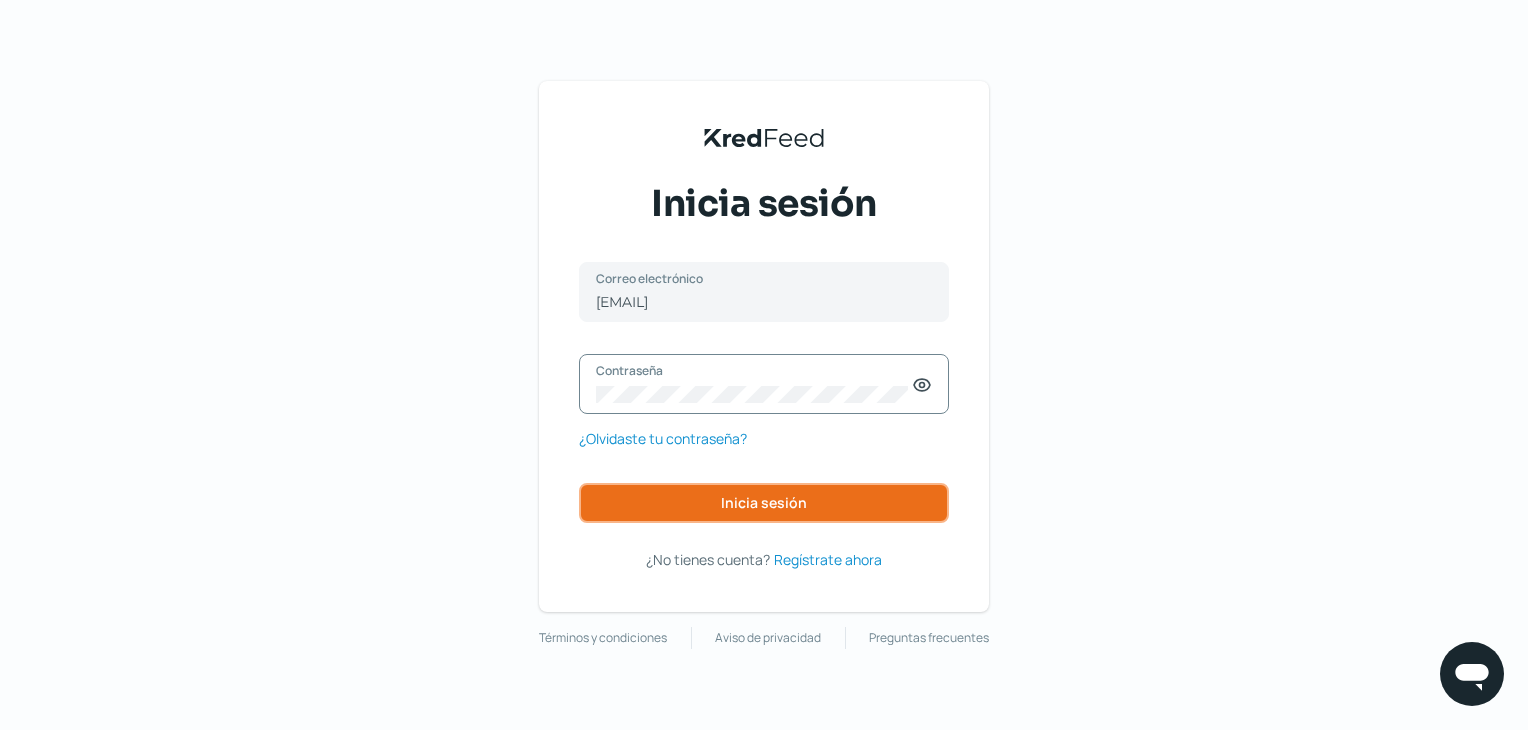 click on "Inicia sesión" at bounding box center (764, 503) 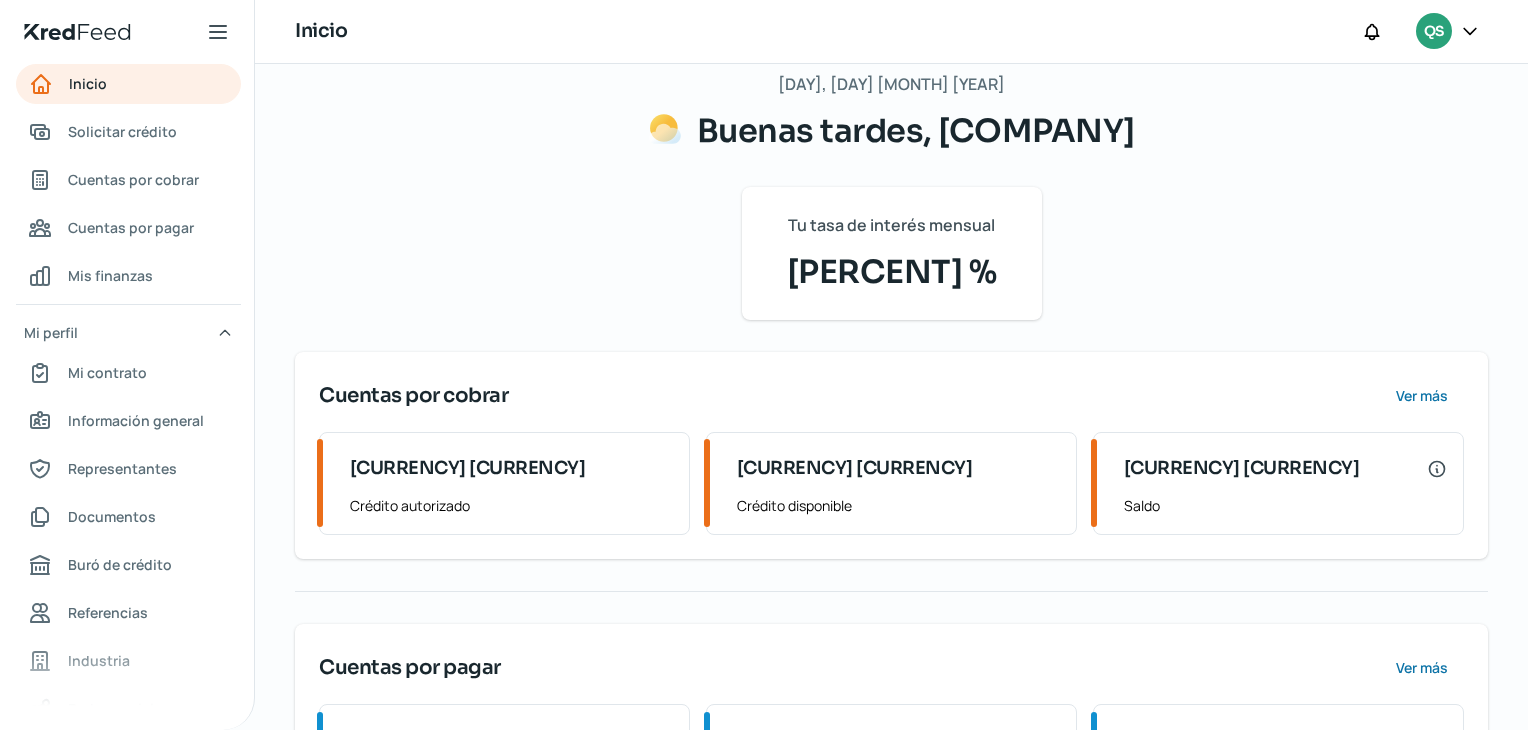 scroll, scrollTop: 247, scrollLeft: 0, axis: vertical 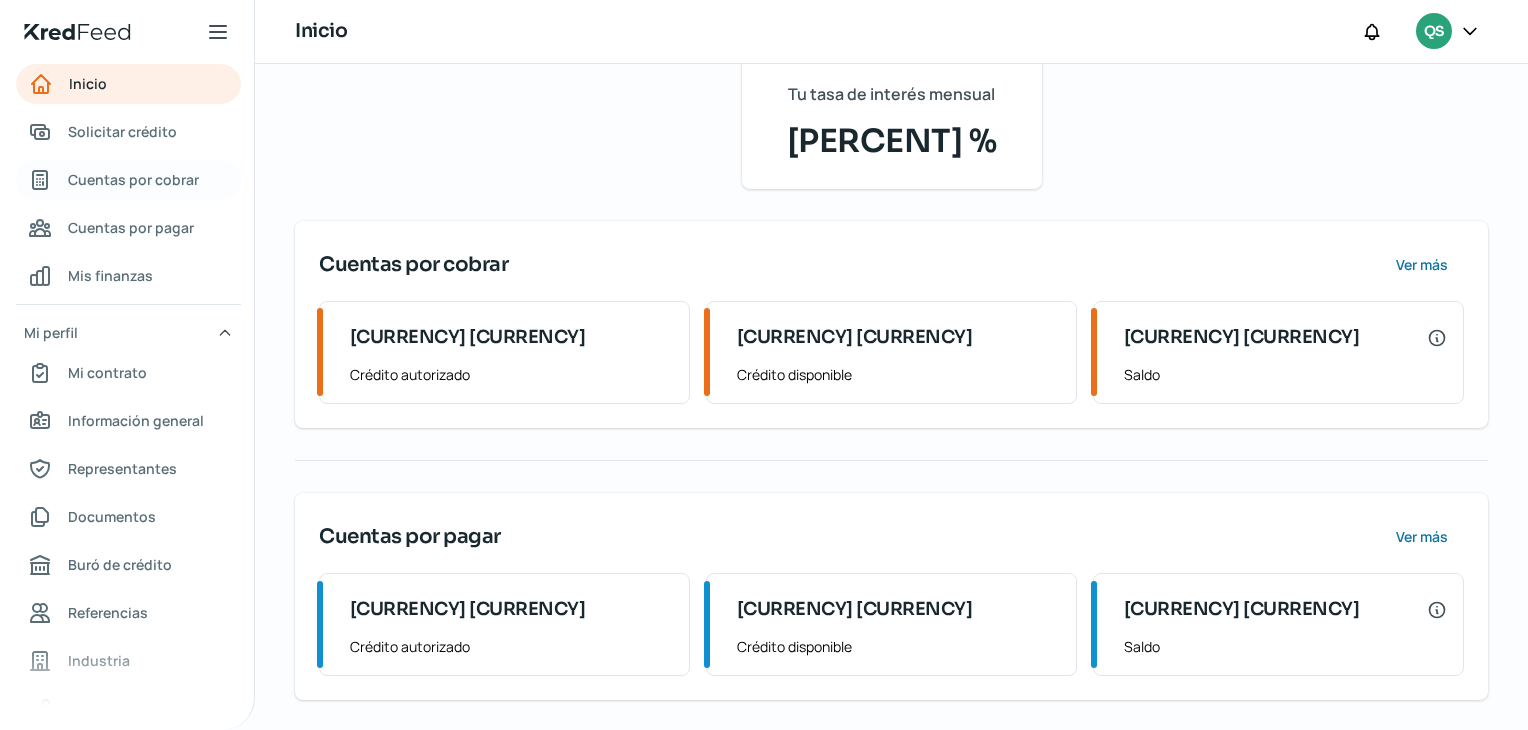 click on "Cuentas por cobrar" at bounding box center (133, 179) 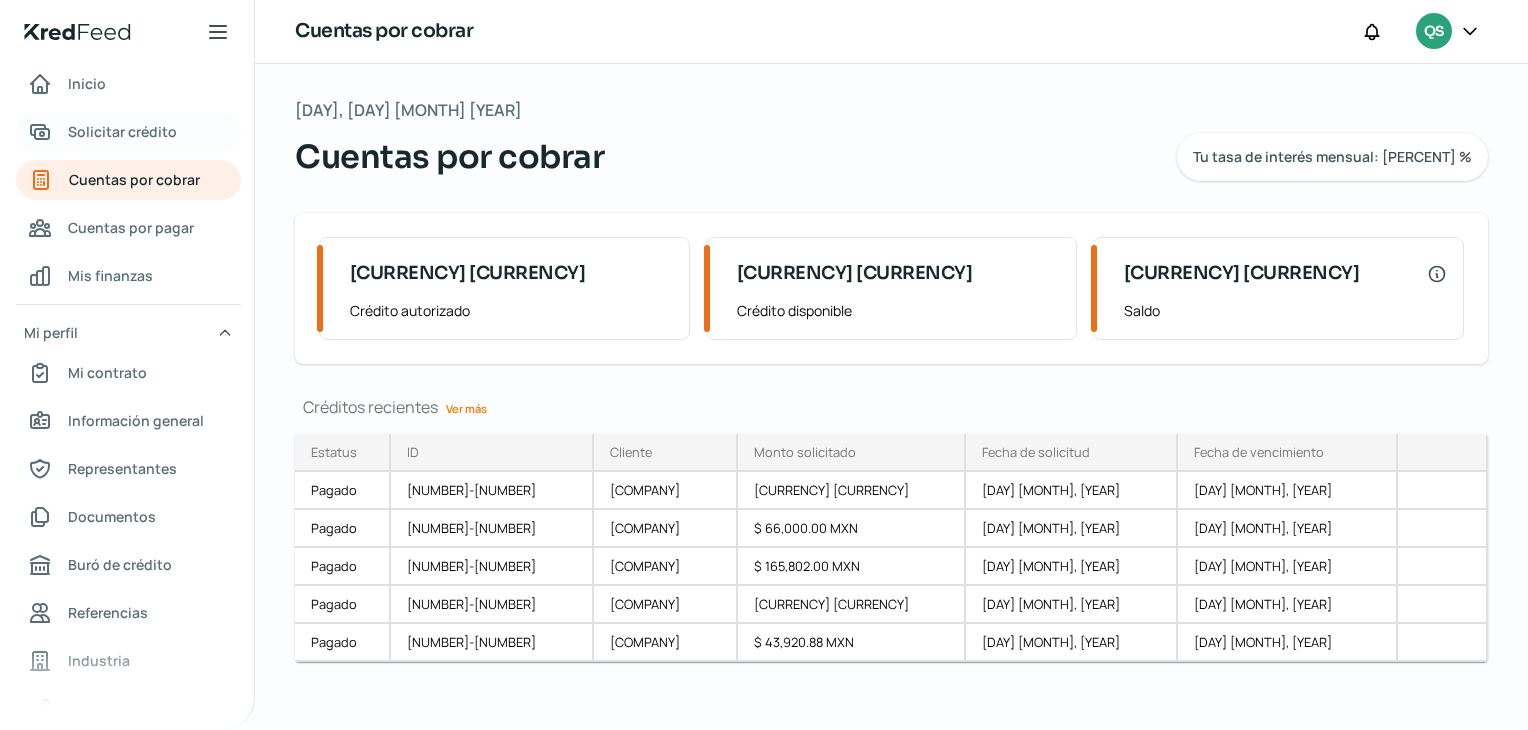 click on "Solicitar crédito" at bounding box center (122, 131) 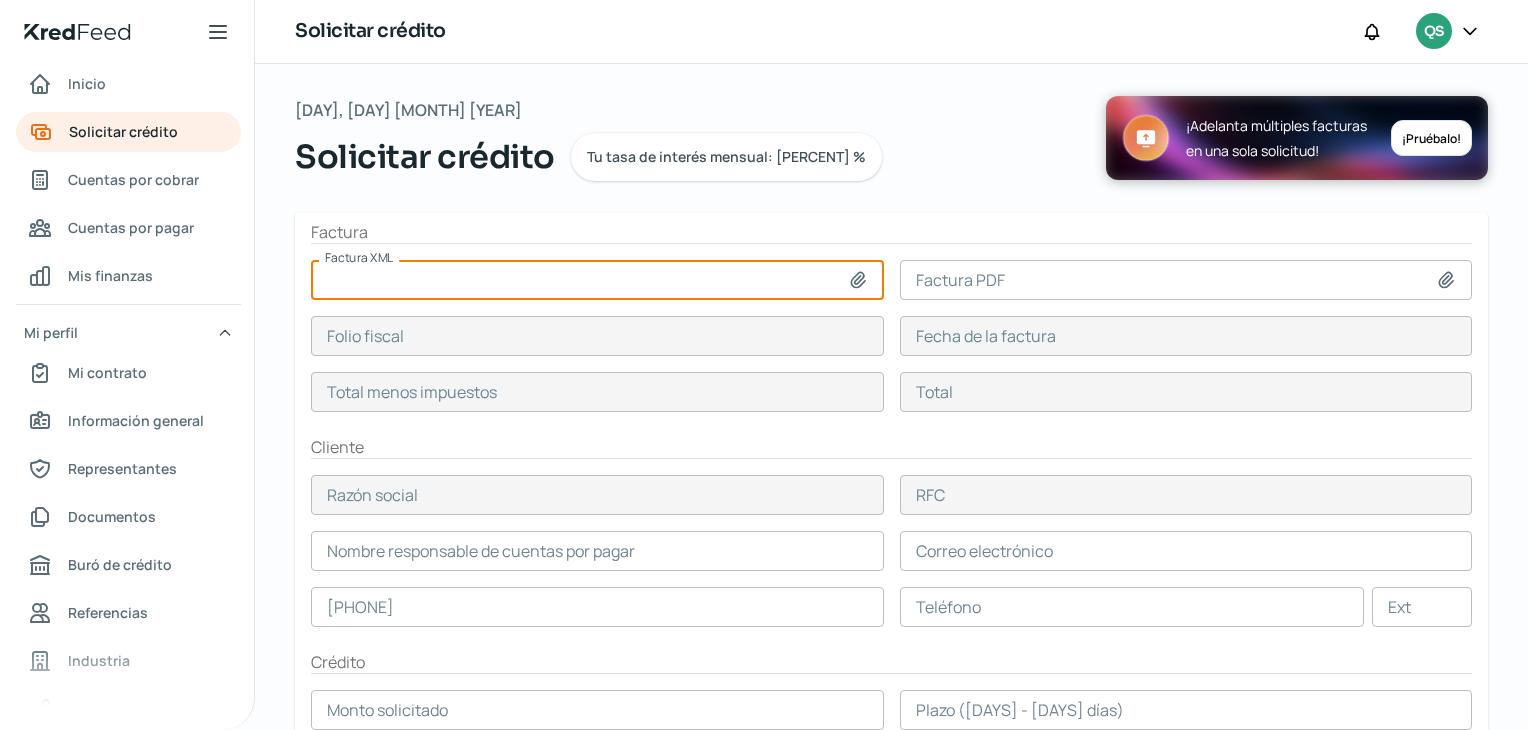 click at bounding box center (597, 280) 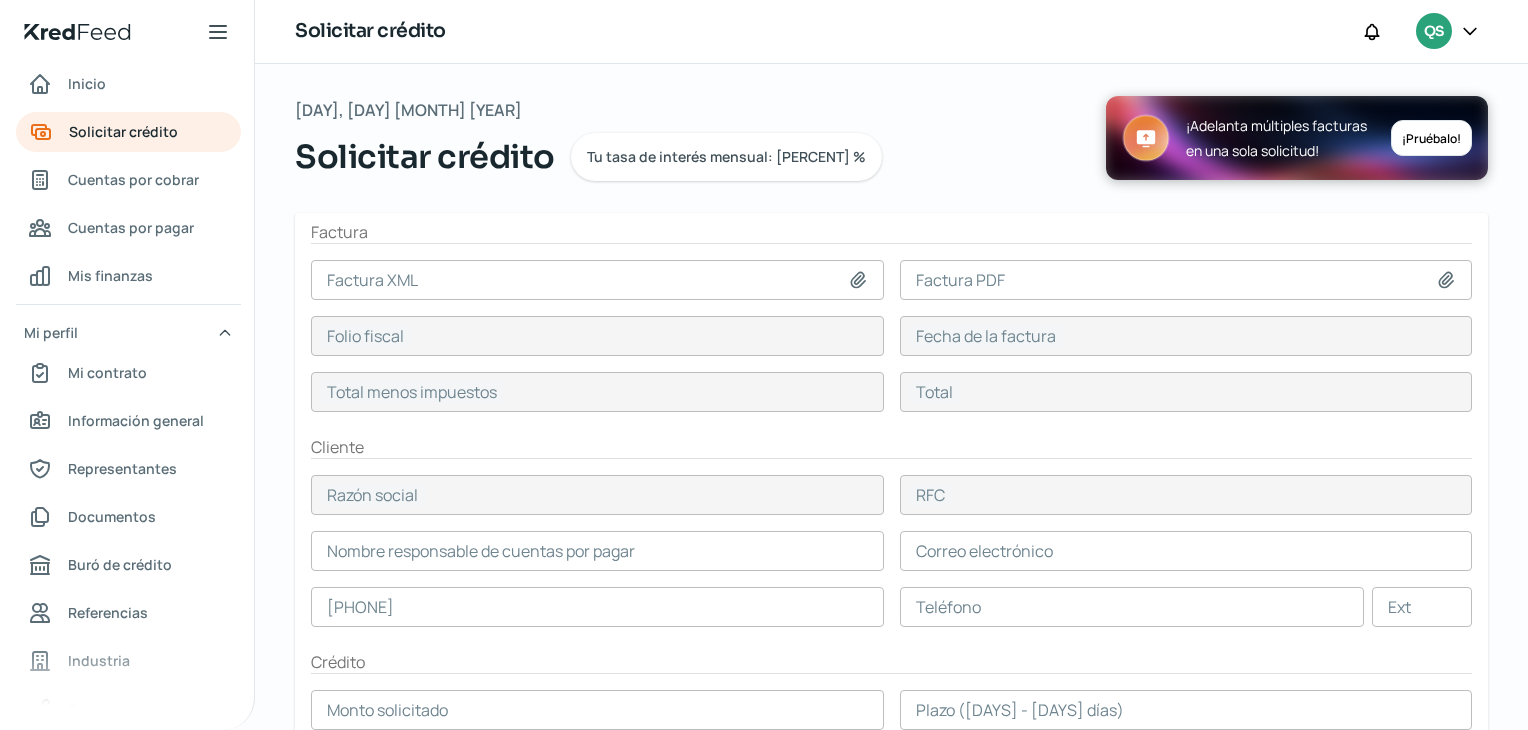 type on "C:\fakepath\[ALPHANUMERIC]_[ALPHANUMERIC]_[YEAR][MONTH][DAY].xml" 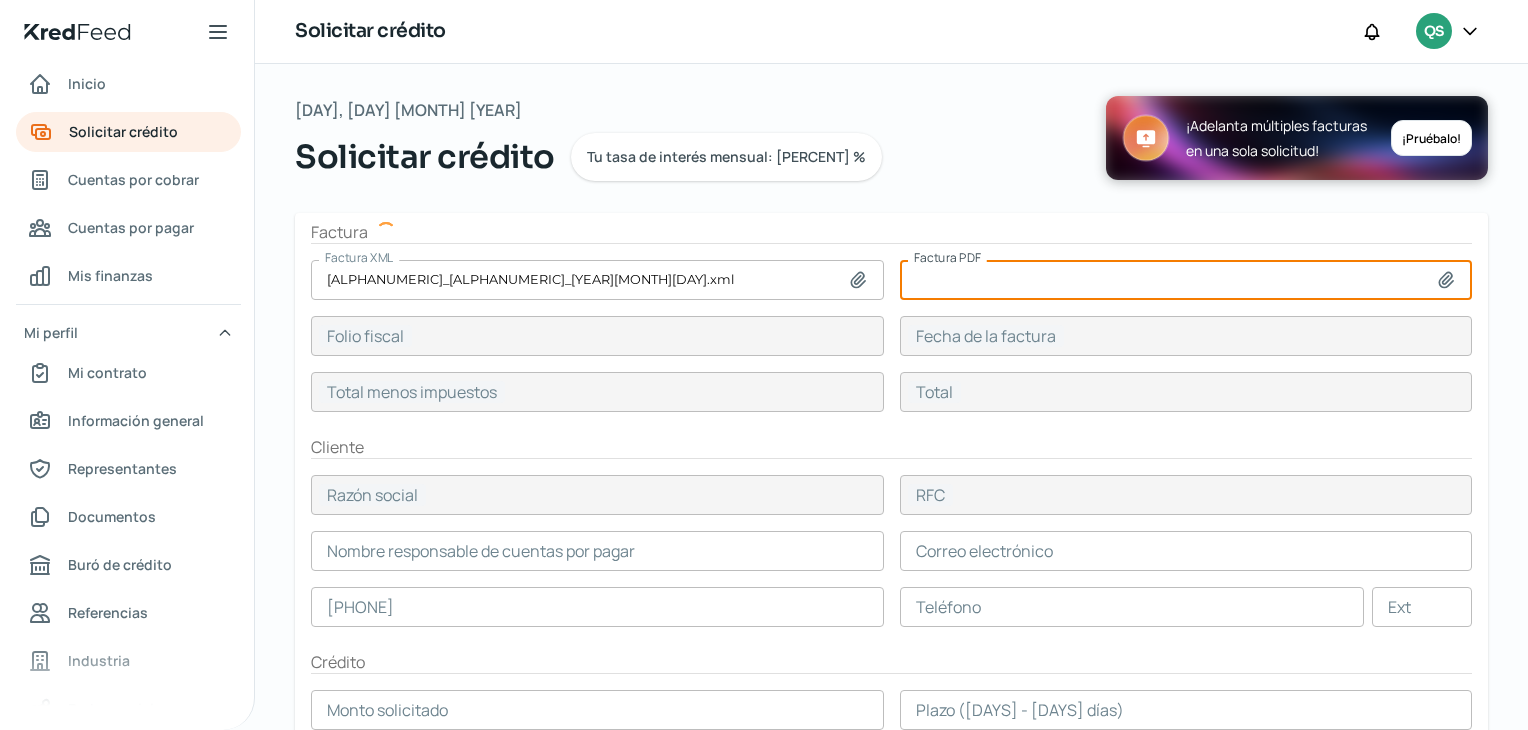 click at bounding box center (1186, 280) 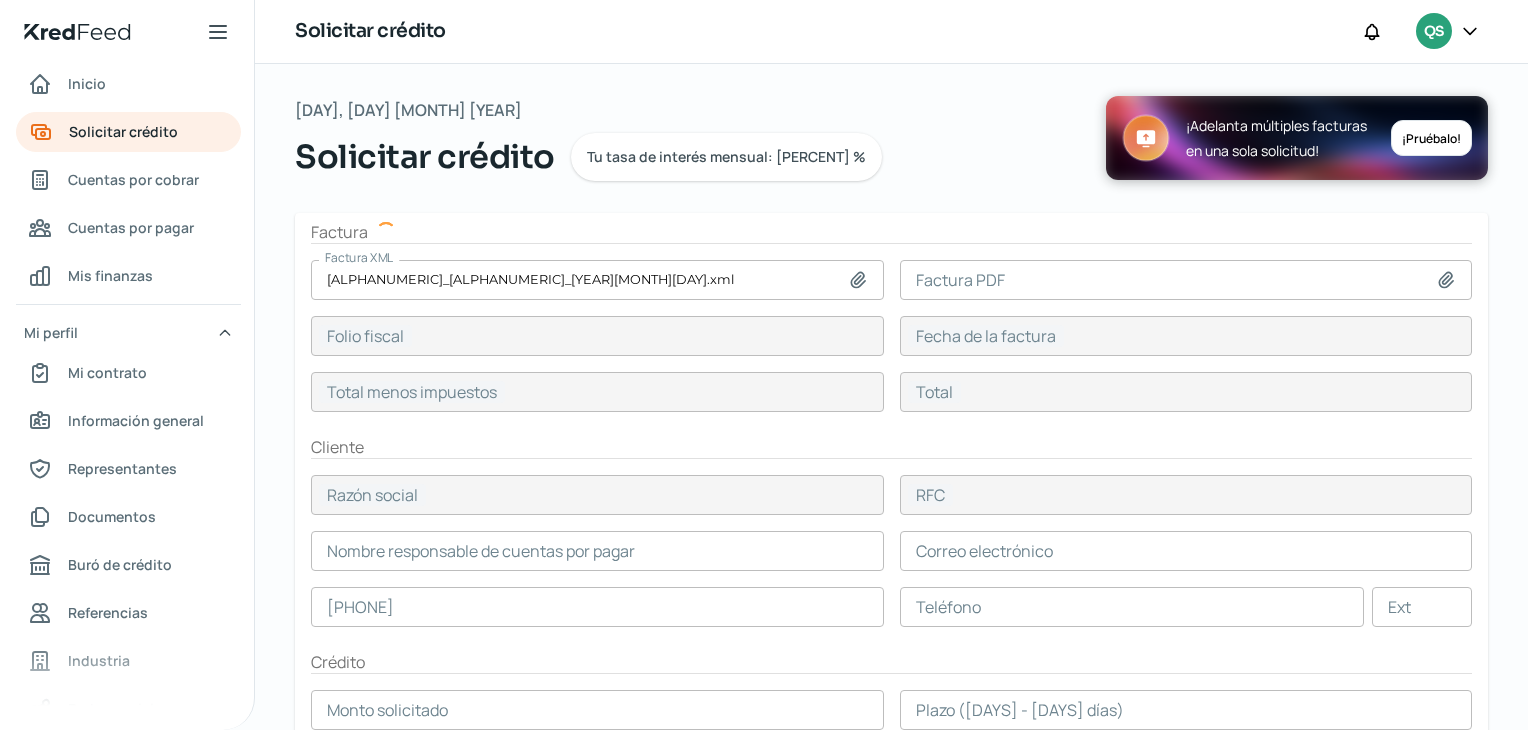 type on "C:\fakepath\[ALPHANUMERIC]_[ALPHANUMERIC]_[YEAR][MONTH][DAY].pdf" 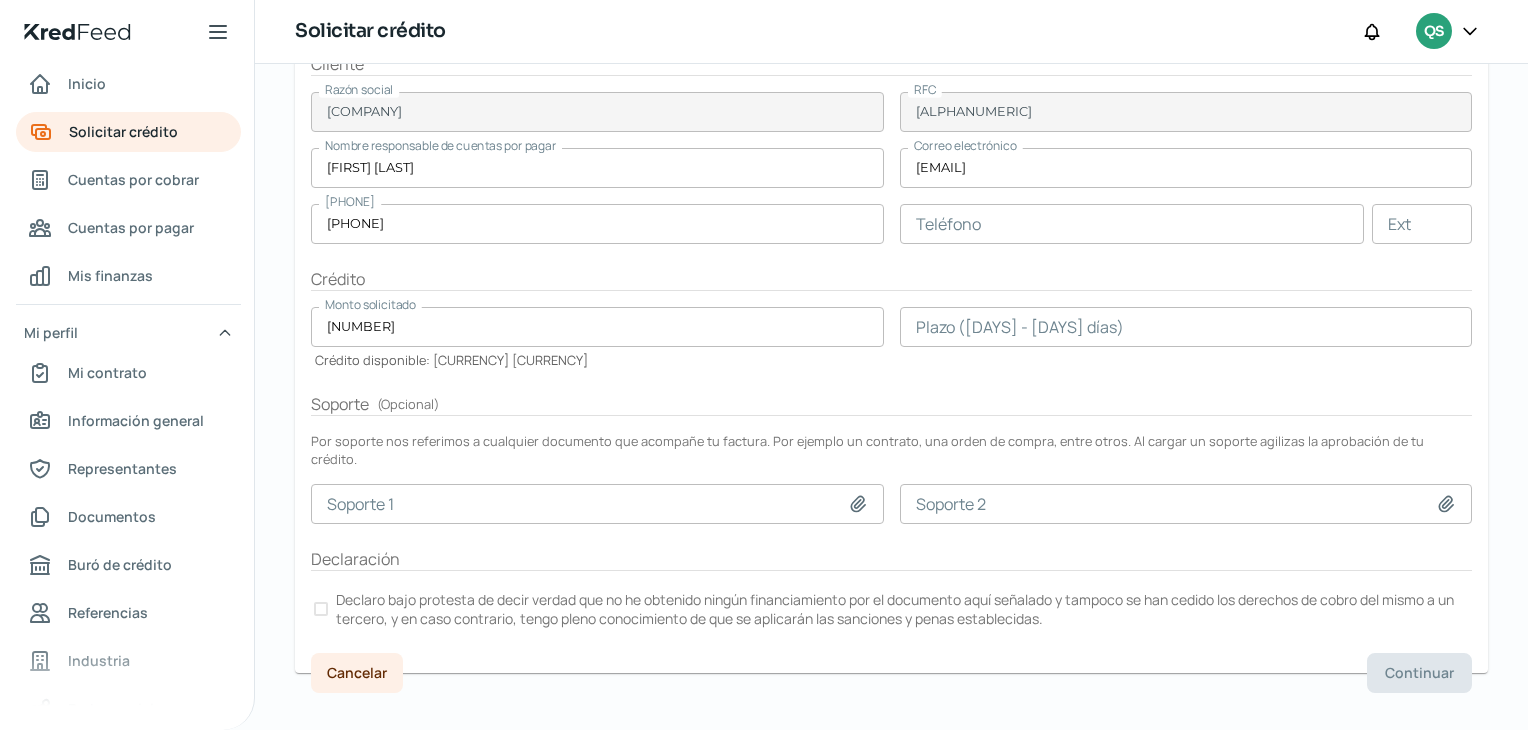 scroll, scrollTop: 384, scrollLeft: 0, axis: vertical 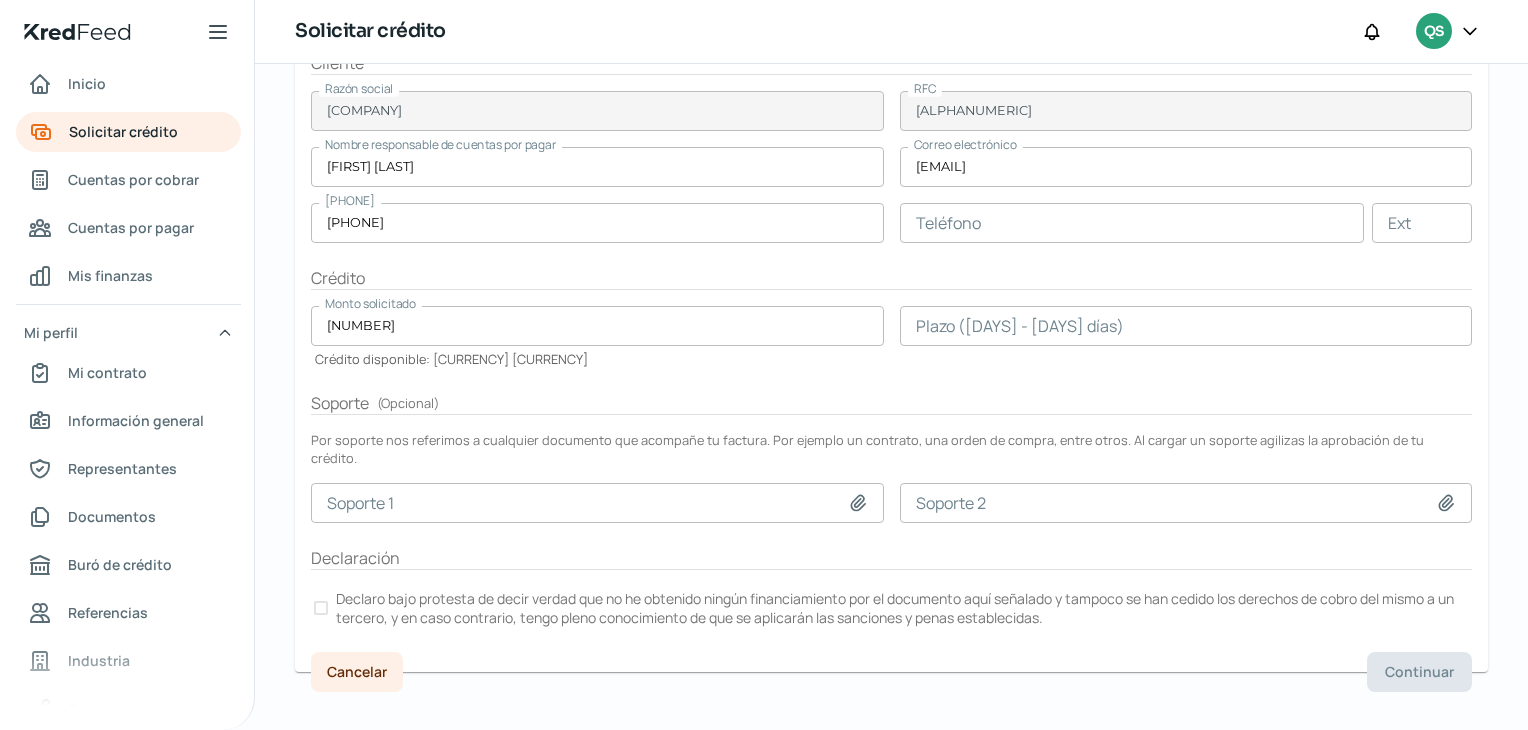 click at bounding box center (1186, 326) 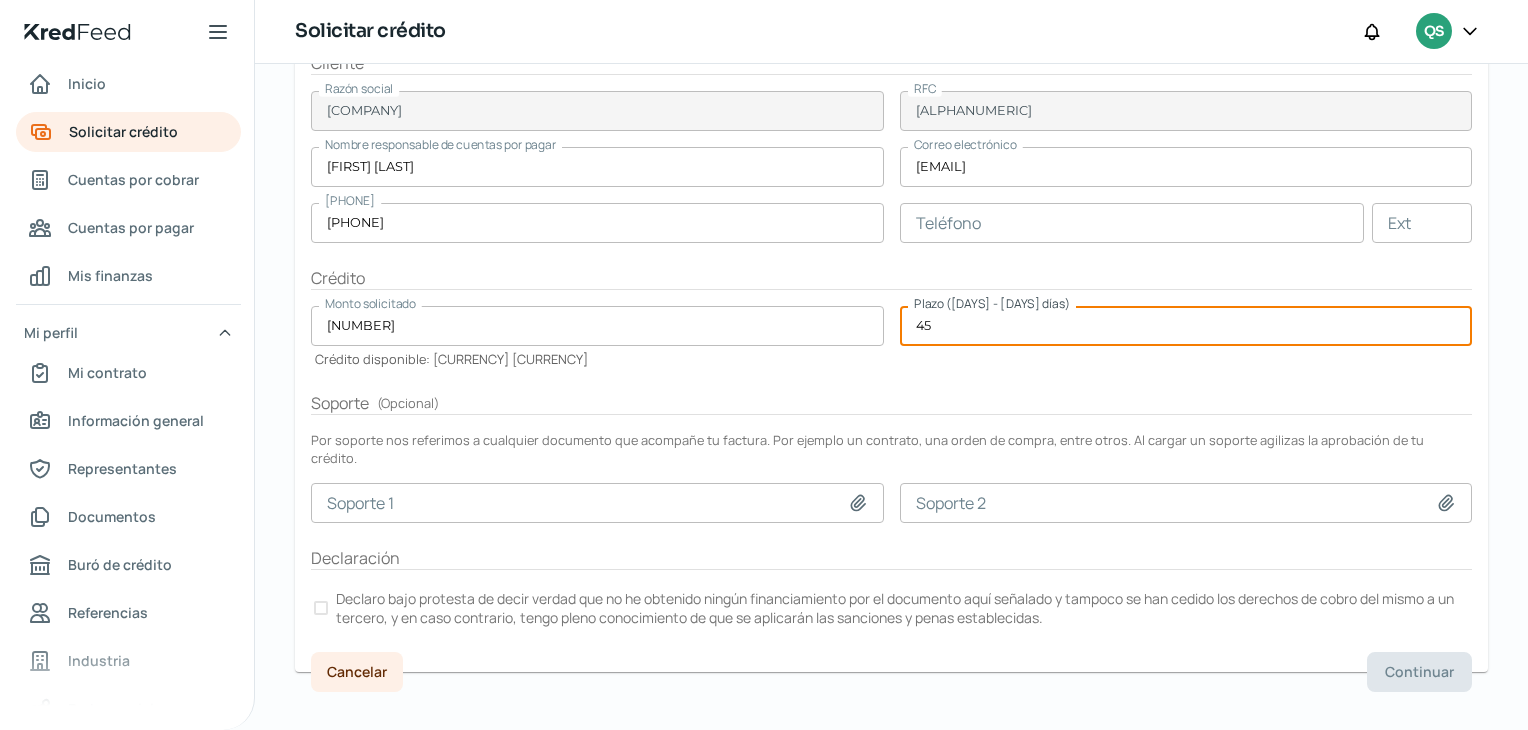 scroll, scrollTop: 0, scrollLeft: 0, axis: both 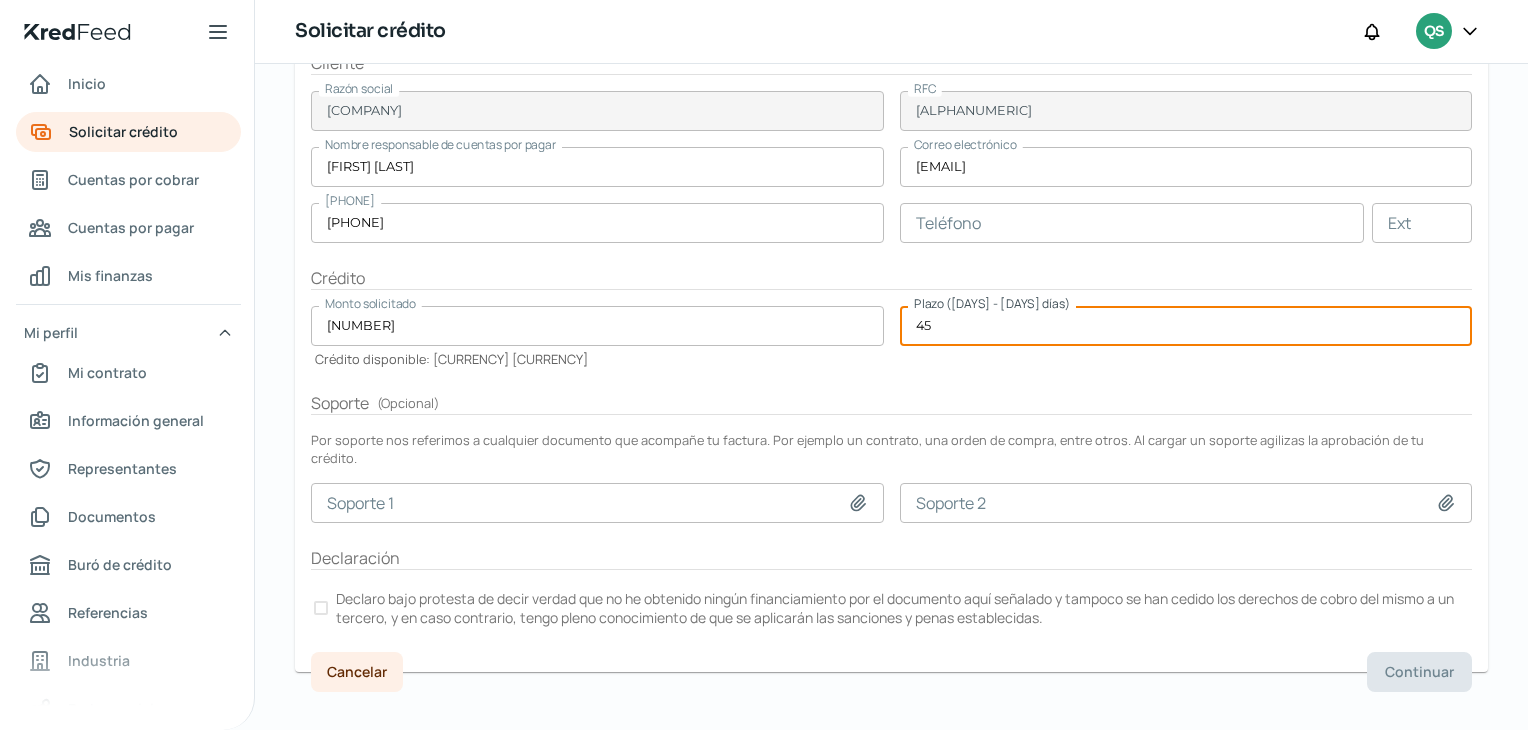 type on "45" 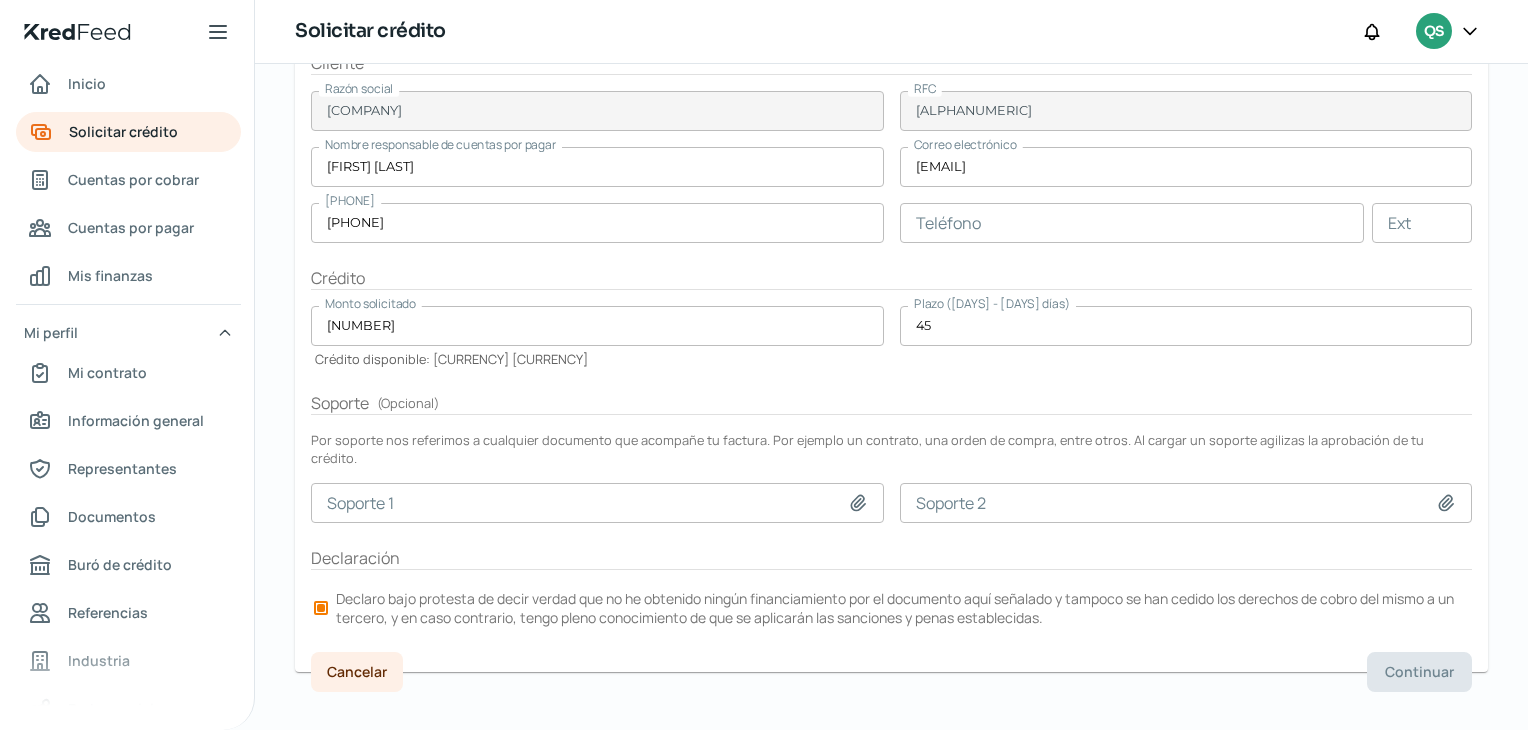 click on "Declaro bajo protesta de decir verdad que no he obtenido ningún financiamiento por el documento aquí señalado y tampoco se han cedido los derechos de cobro del mismo a un tercero, y en caso contrario, tengo pleno conocimiento de que se aplicarán las sanciones y penas establecidas." at bounding box center [891, 608] 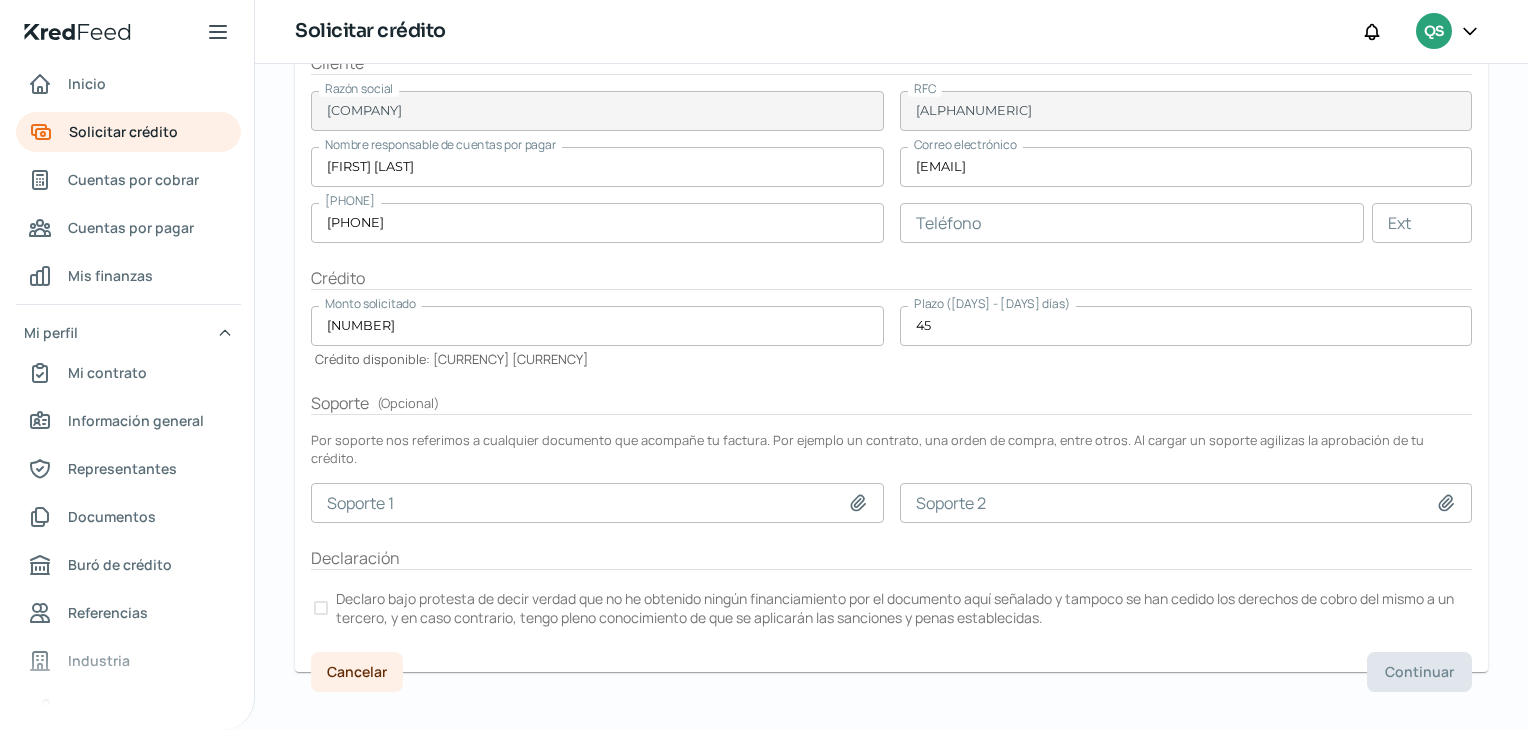click at bounding box center (321, 608) 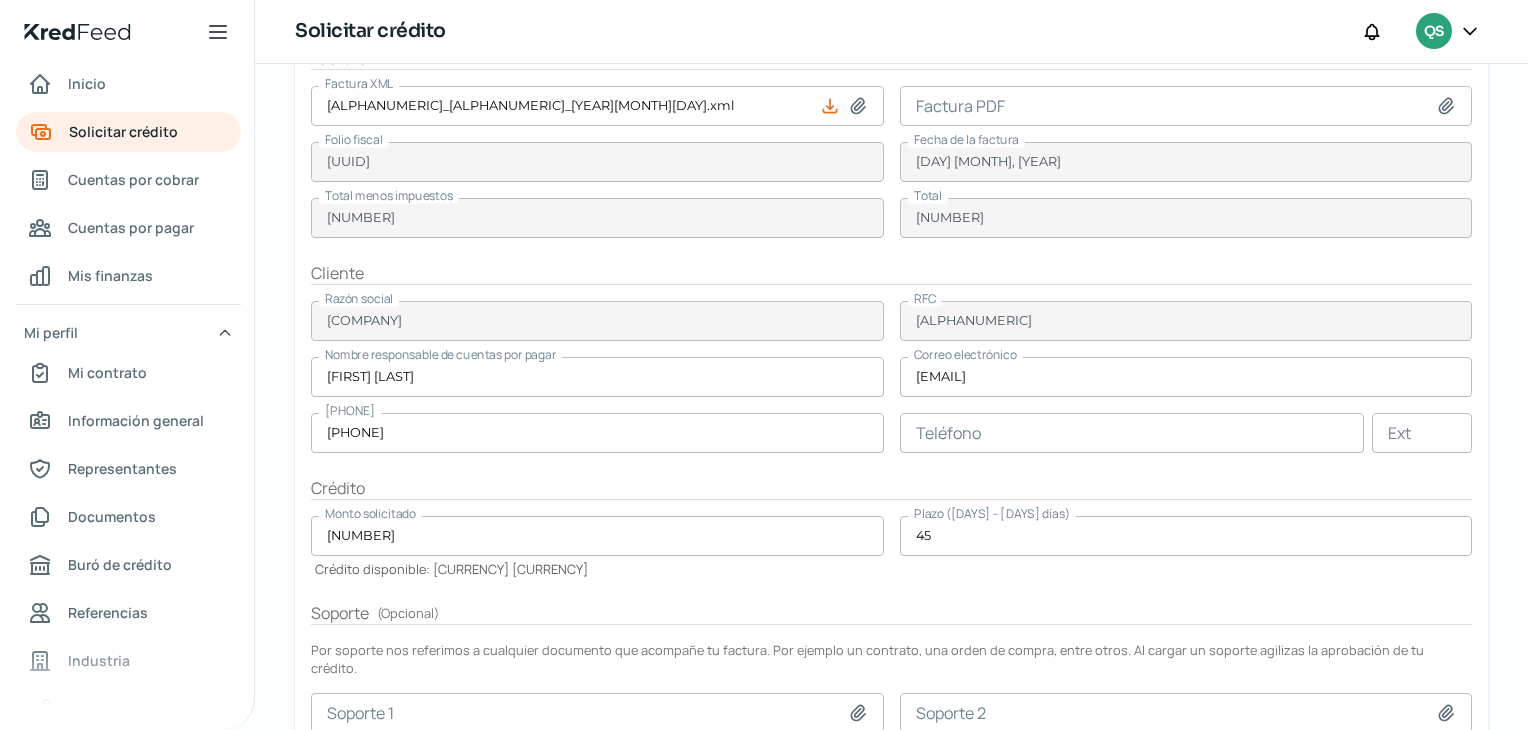 scroll, scrollTop: 0, scrollLeft: 0, axis: both 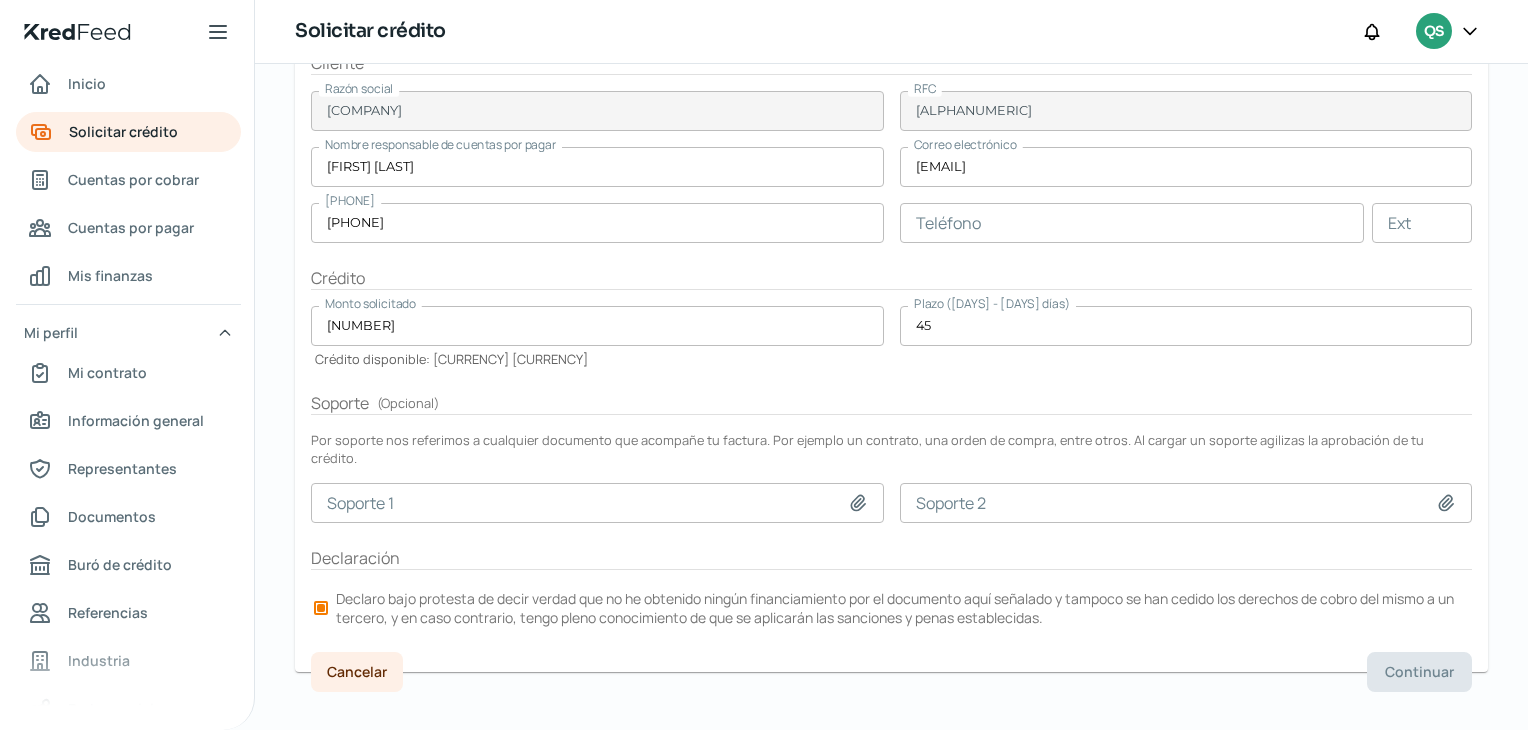 click at bounding box center [321, 608] 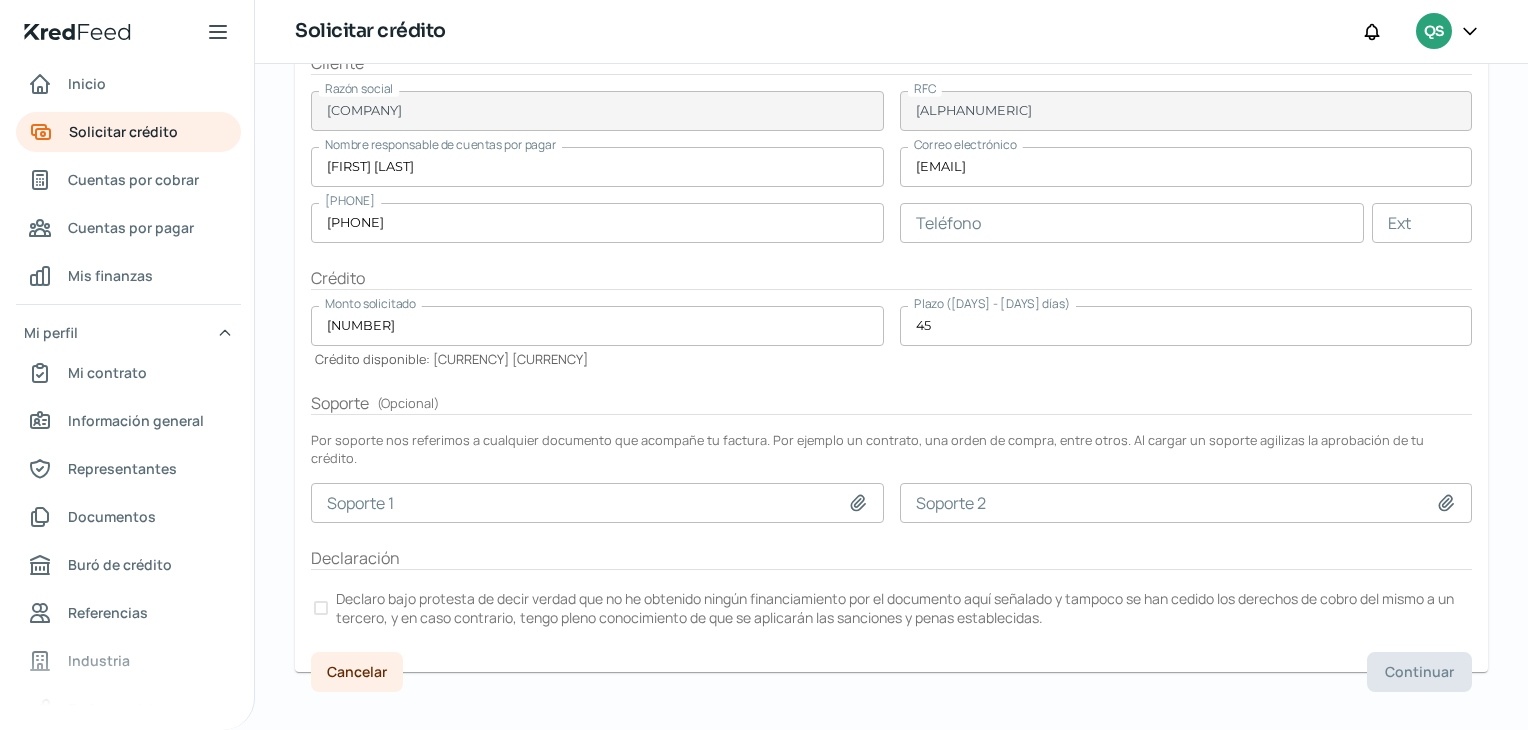 click at bounding box center [321, 608] 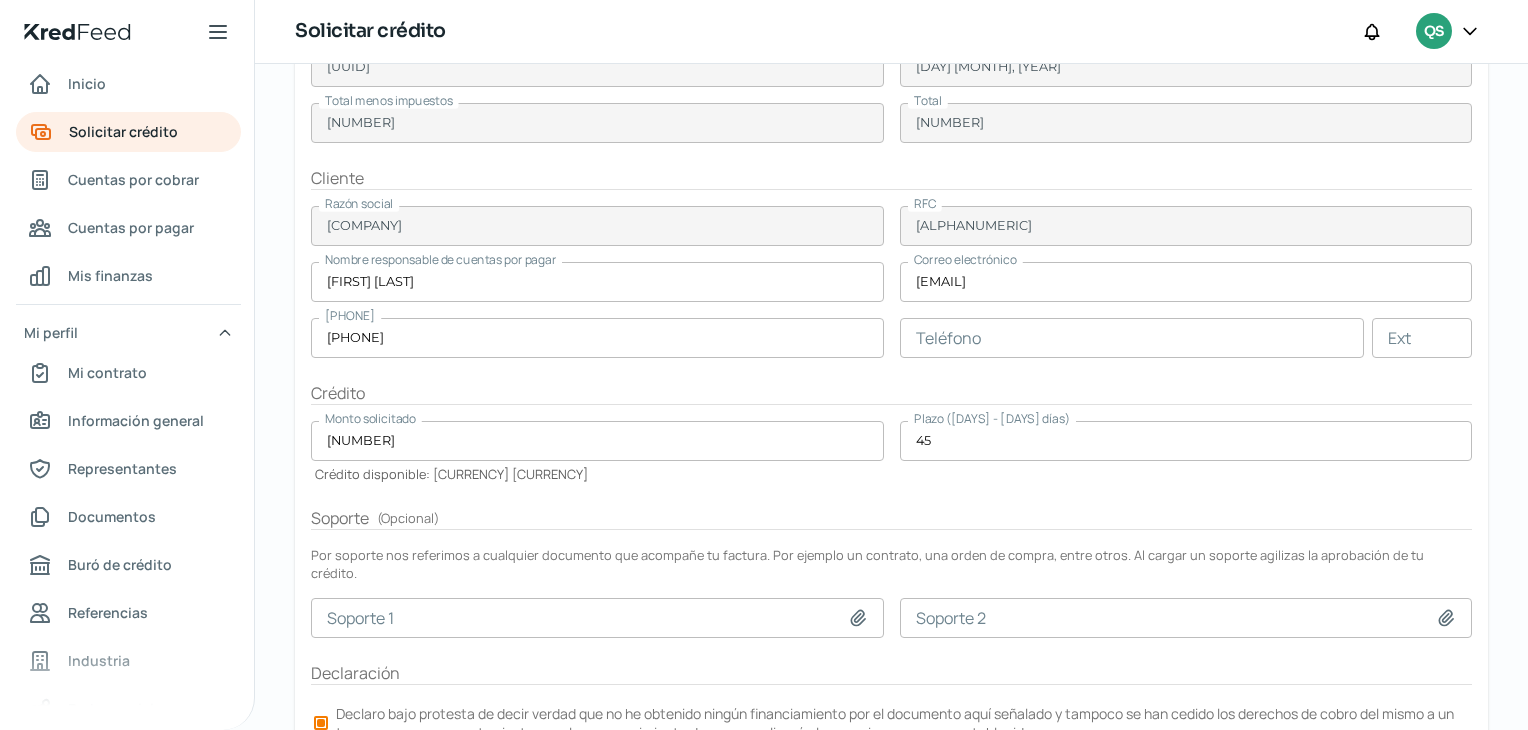 scroll, scrollTop: 84, scrollLeft: 0, axis: vertical 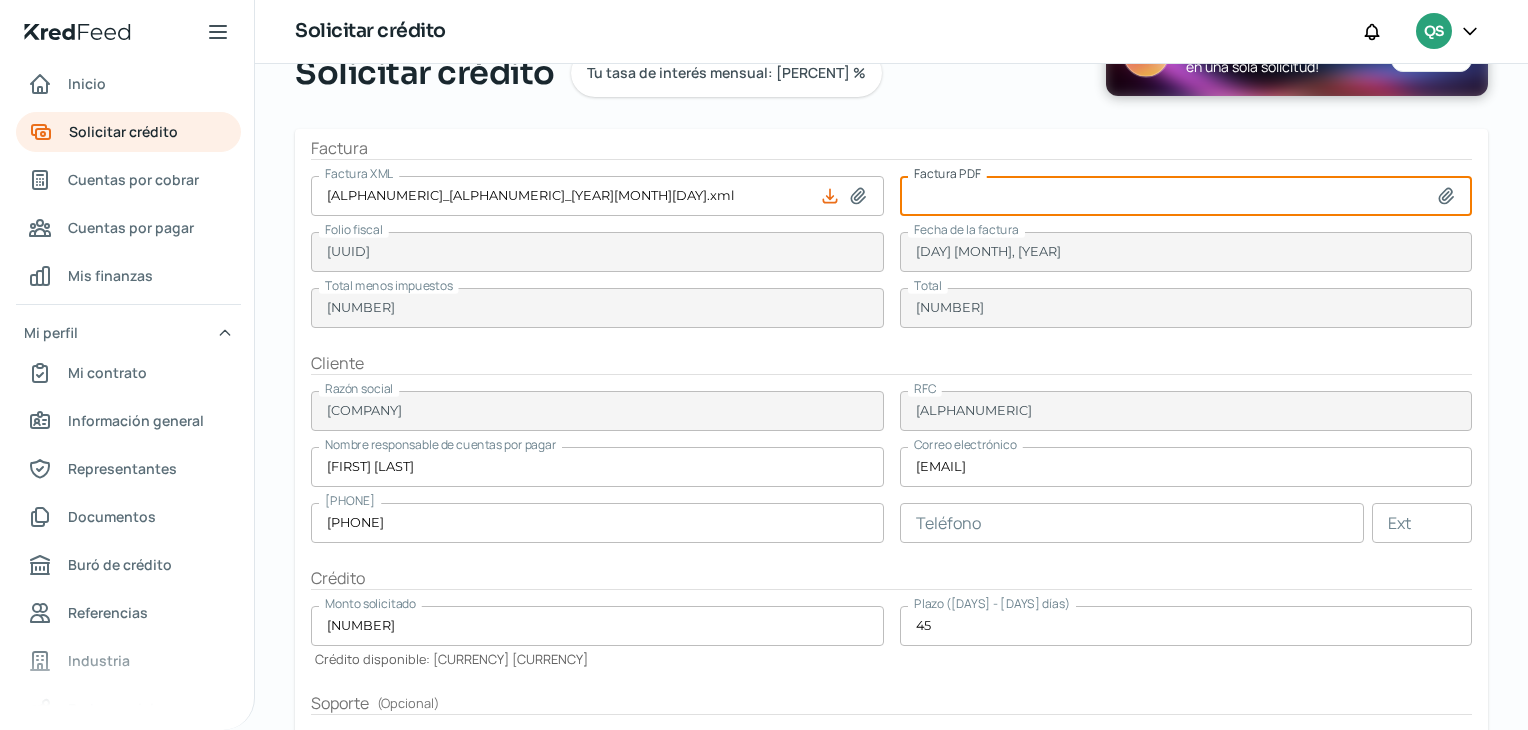 click at bounding box center (1186, 196) 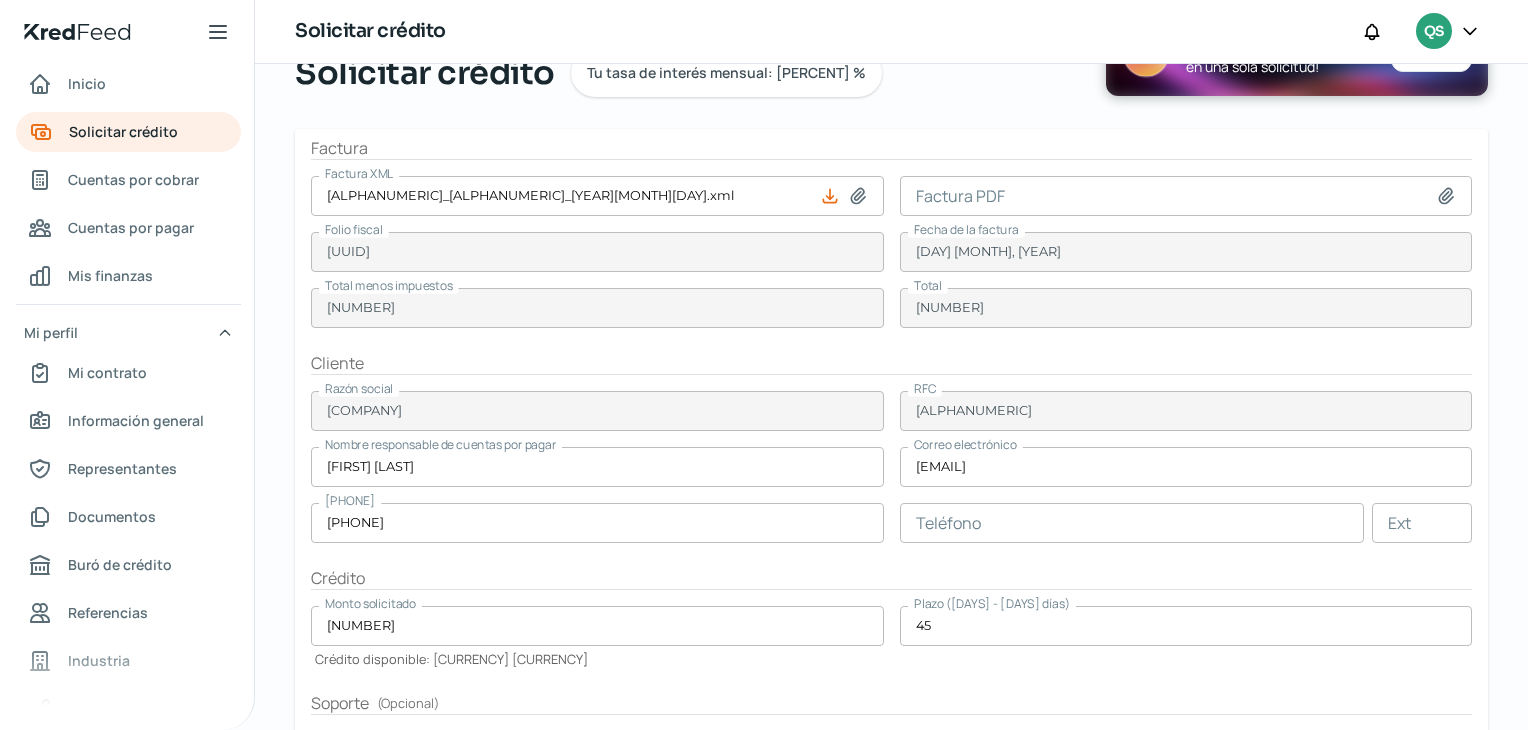 type on "C:\fakepath\[ALPHANUMERIC]_[ALPHANUMERIC]_[YEAR][MONTH][DAY].pdf" 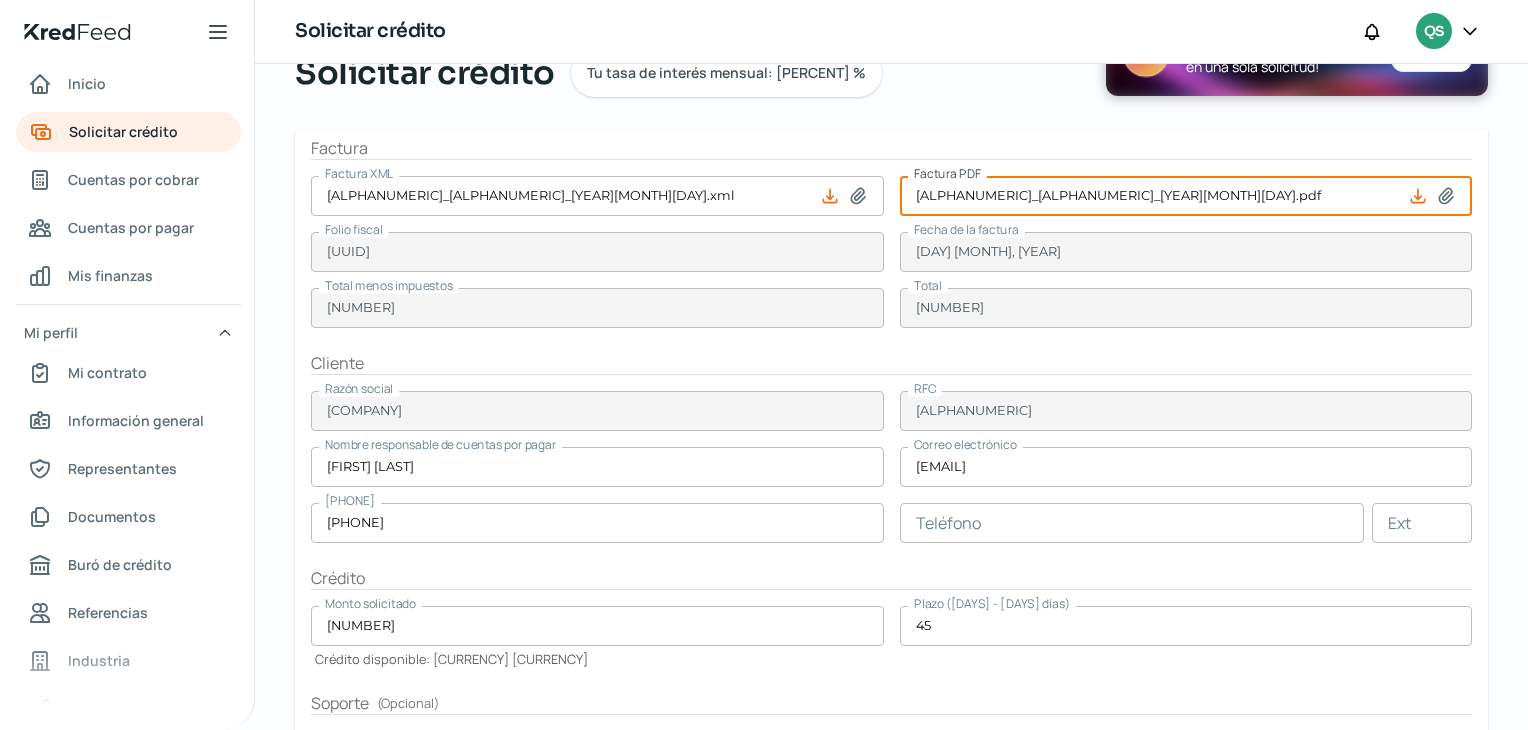 scroll, scrollTop: 384, scrollLeft: 0, axis: vertical 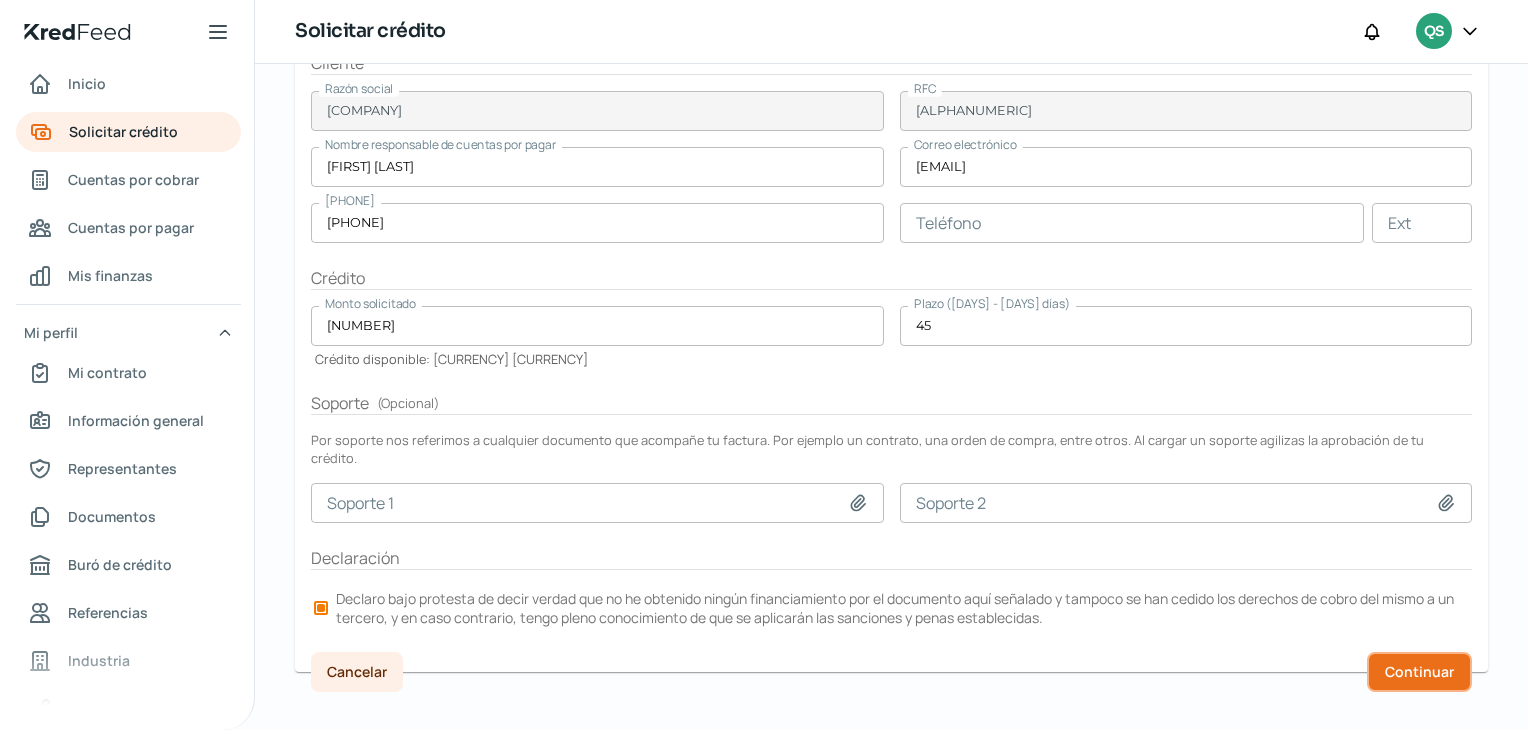 click on "Continuar" at bounding box center [1419, 672] 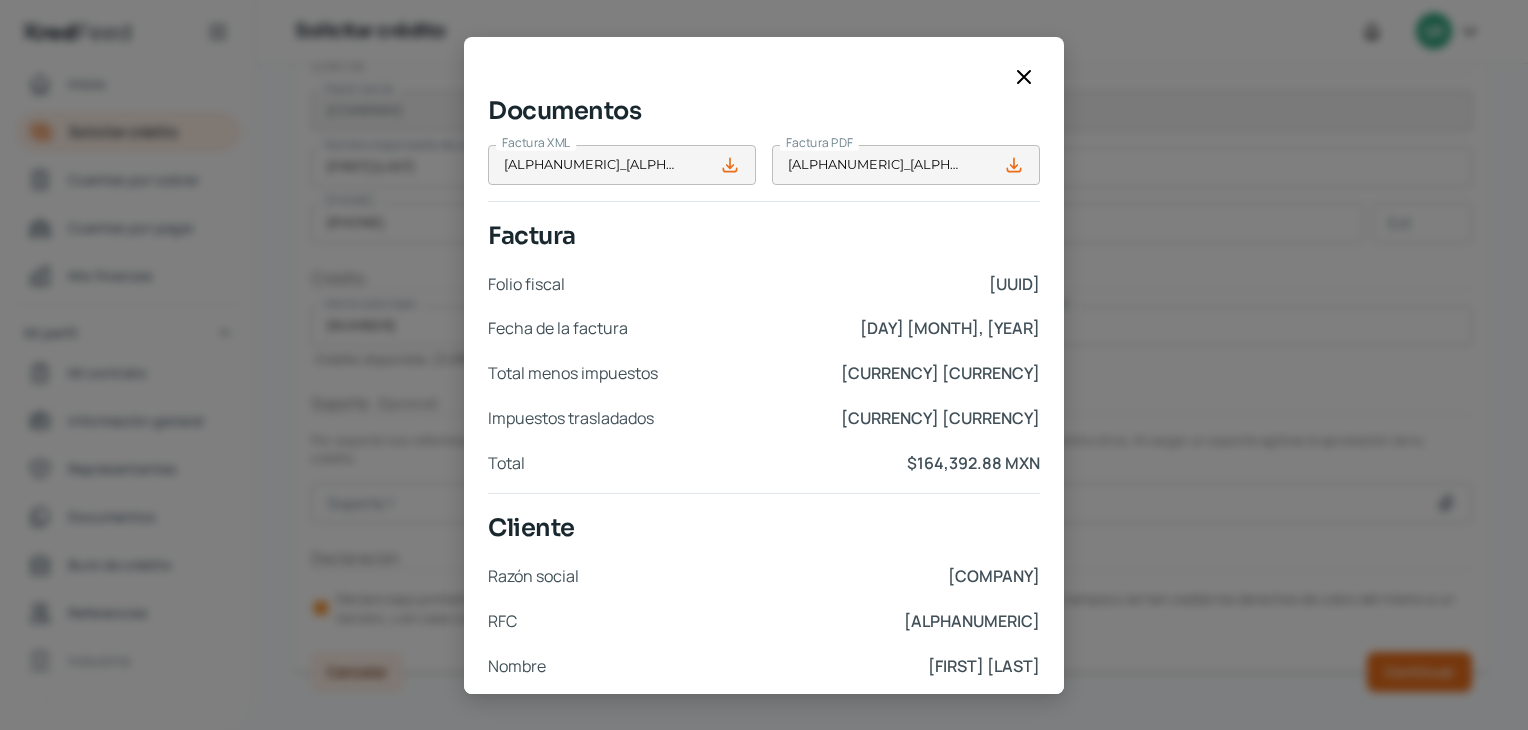 click on "Documentos Factura XML [ALPHANUMERIC]_[ALPHANUMERIC]_[YEAR][MONTH][DAY].xml Factura PDF [ALPHANUMERIC]_[ALPHANUMERIC]_[YEAR][MONTH][DAY].pdf Factura Folio fiscal [UUID] Fecha de la factura [DAY] [MONTH], [YEAR] Total menos impuestos [CURRENCY] [CURRENCY] Total [CURRENCY] [CURRENCY] Cliente Razón social [COMPANY] RFC [ALPHANUMERIC] Nombre [FIRST] [LAST] Correo electrónico [EMAIL] Celular [PHONE] Invita a tu cliente a dar de alta cuentas por pagar, así podrás tener una mejor tasa con sus facturas Invitar Crédito Plazo [DAYS] días Fecha de vencimiento [DAY] [MONTH], [YEAR] Tasa de interés [PERCENT] % Monto solicitado [CURRENCY] [CURRENCY] Aforo - [CURRENCY] [CURRENCY] Intereses al plazo [CURRENCY] [CURRENCY] Comisión KredFeed - [CURRENCY] [CURRENCY] Monto adelantado [CURRENCY] [CURRENCY] Cancelar Continuar" at bounding box center [764, 365] 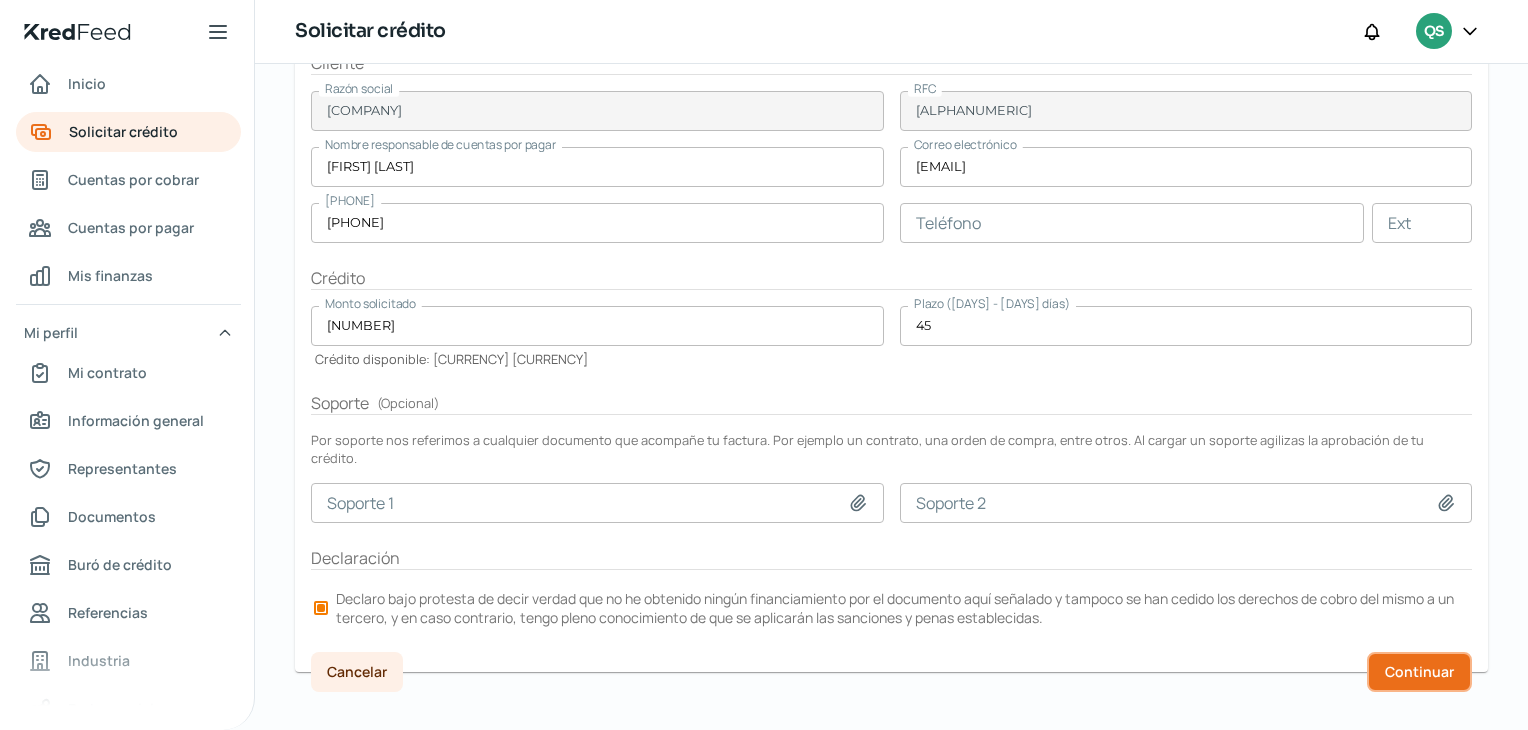 click on "Continuar" at bounding box center [1419, 672] 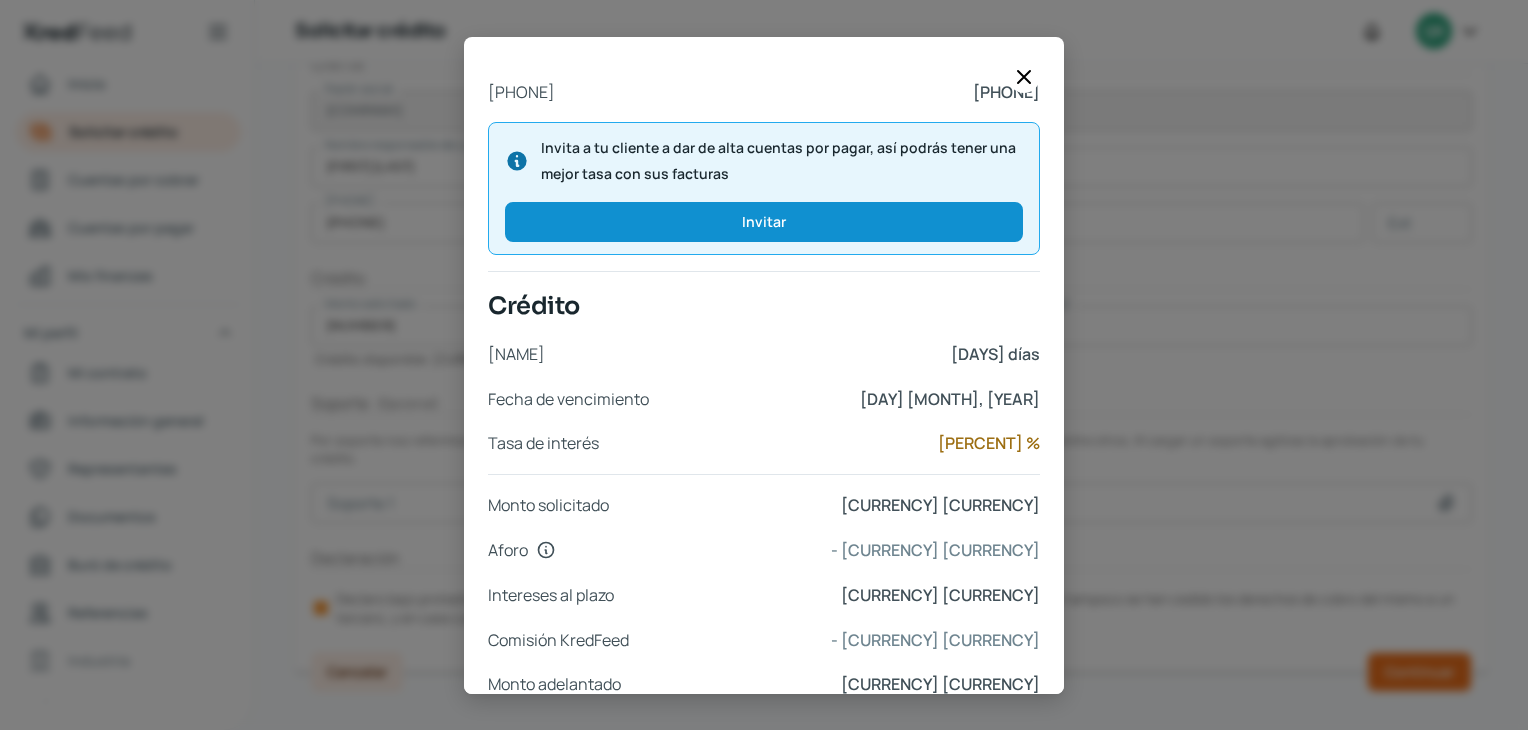 scroll, scrollTop: 764, scrollLeft: 0, axis: vertical 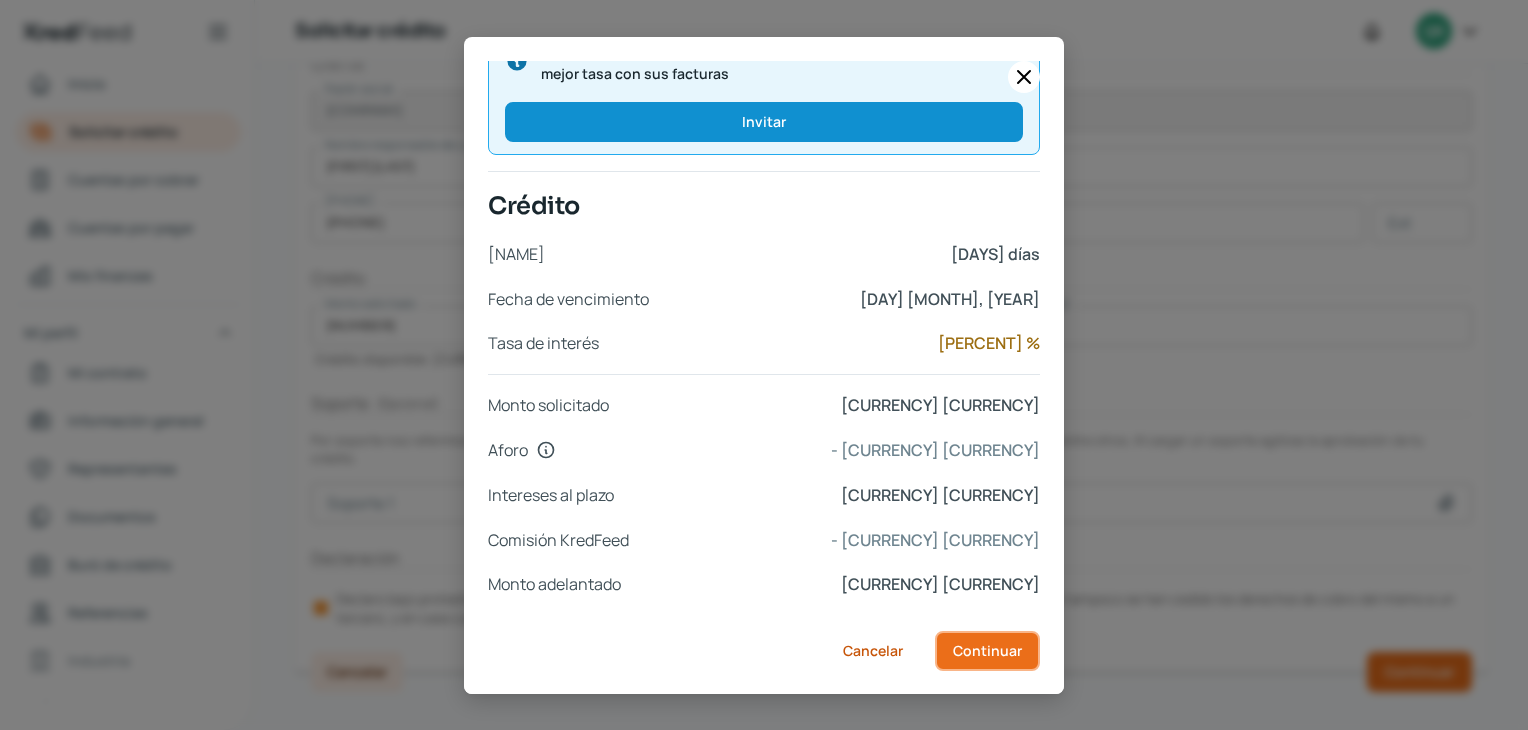 click on "Continuar" at bounding box center (987, 651) 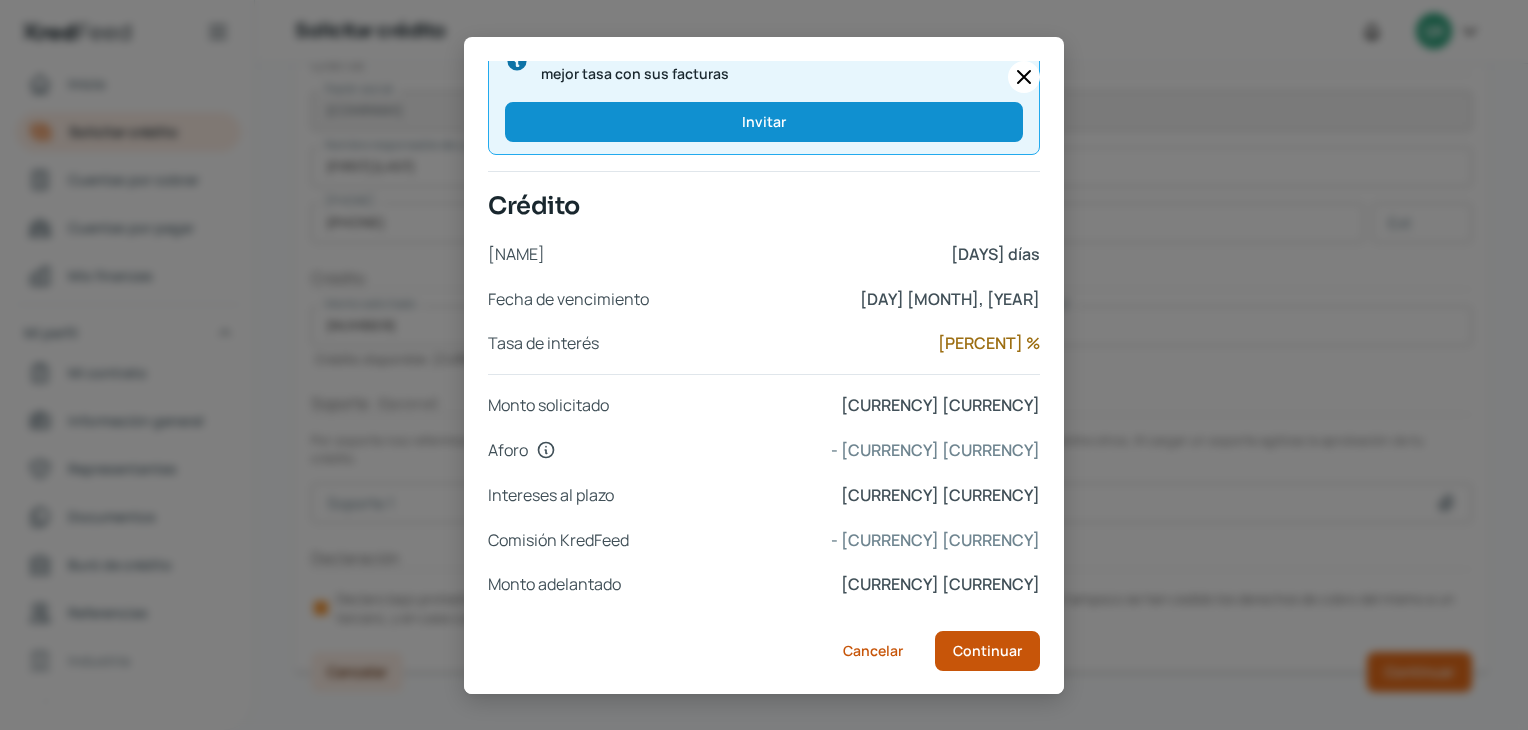 scroll, scrollTop: 0, scrollLeft: 0, axis: both 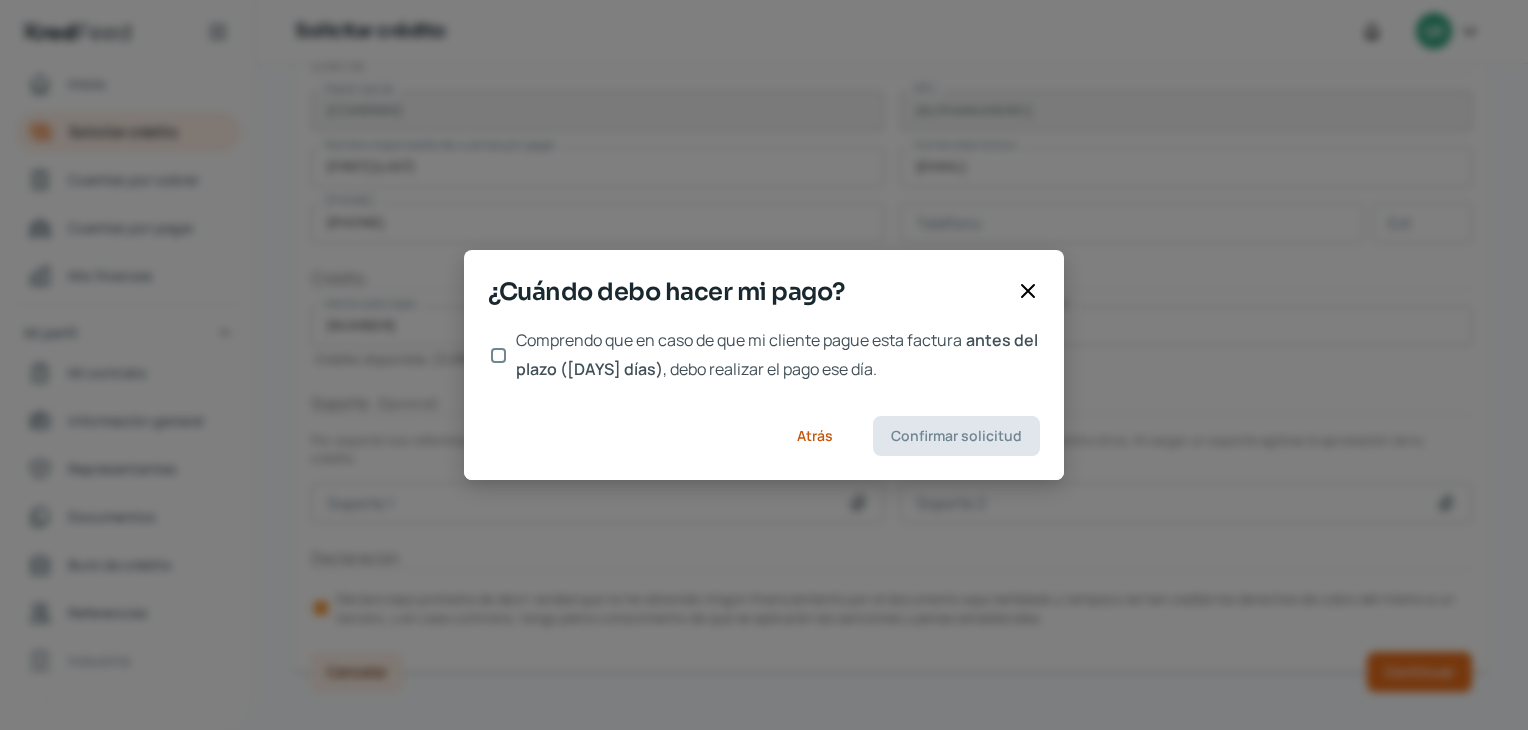 click at bounding box center (498, 355) 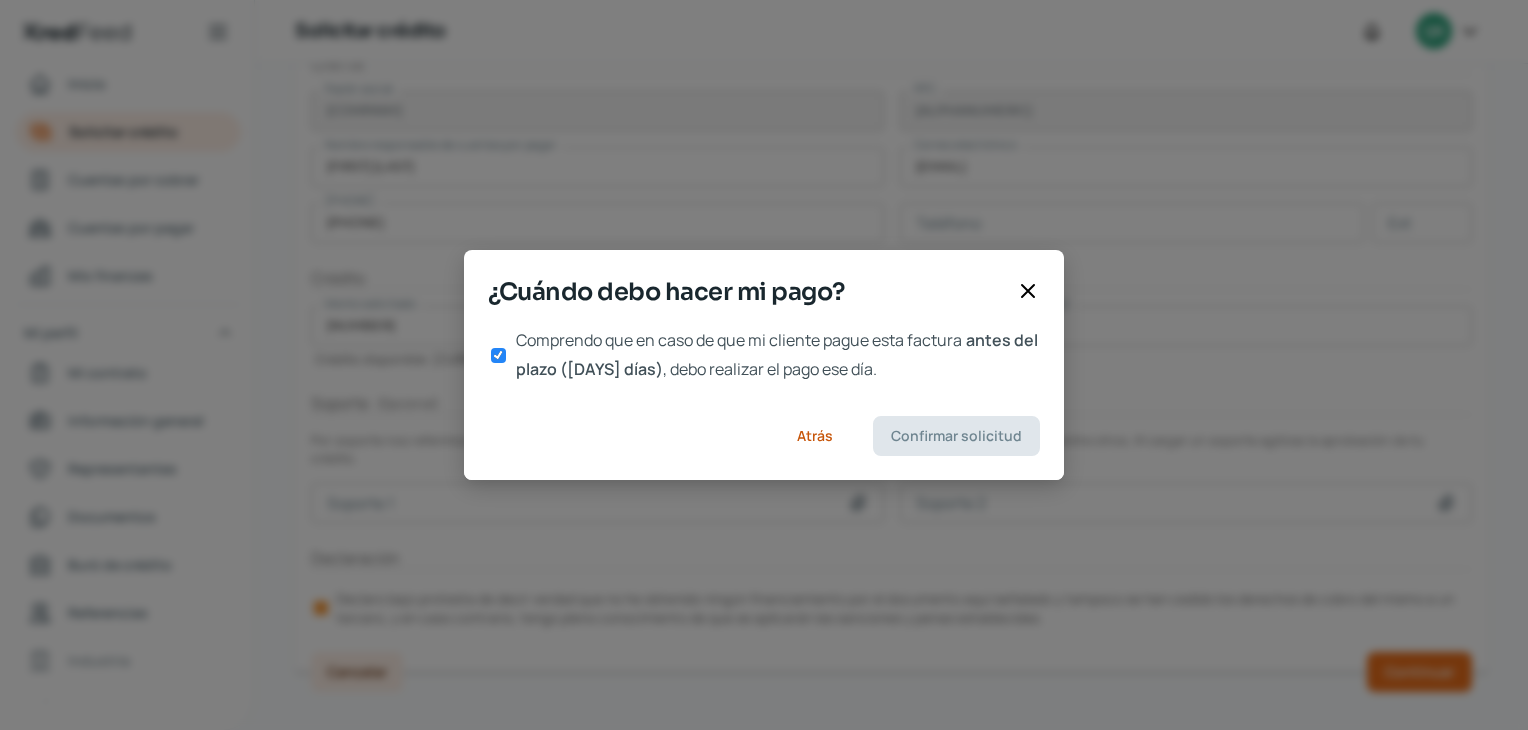 checkbox on "true" 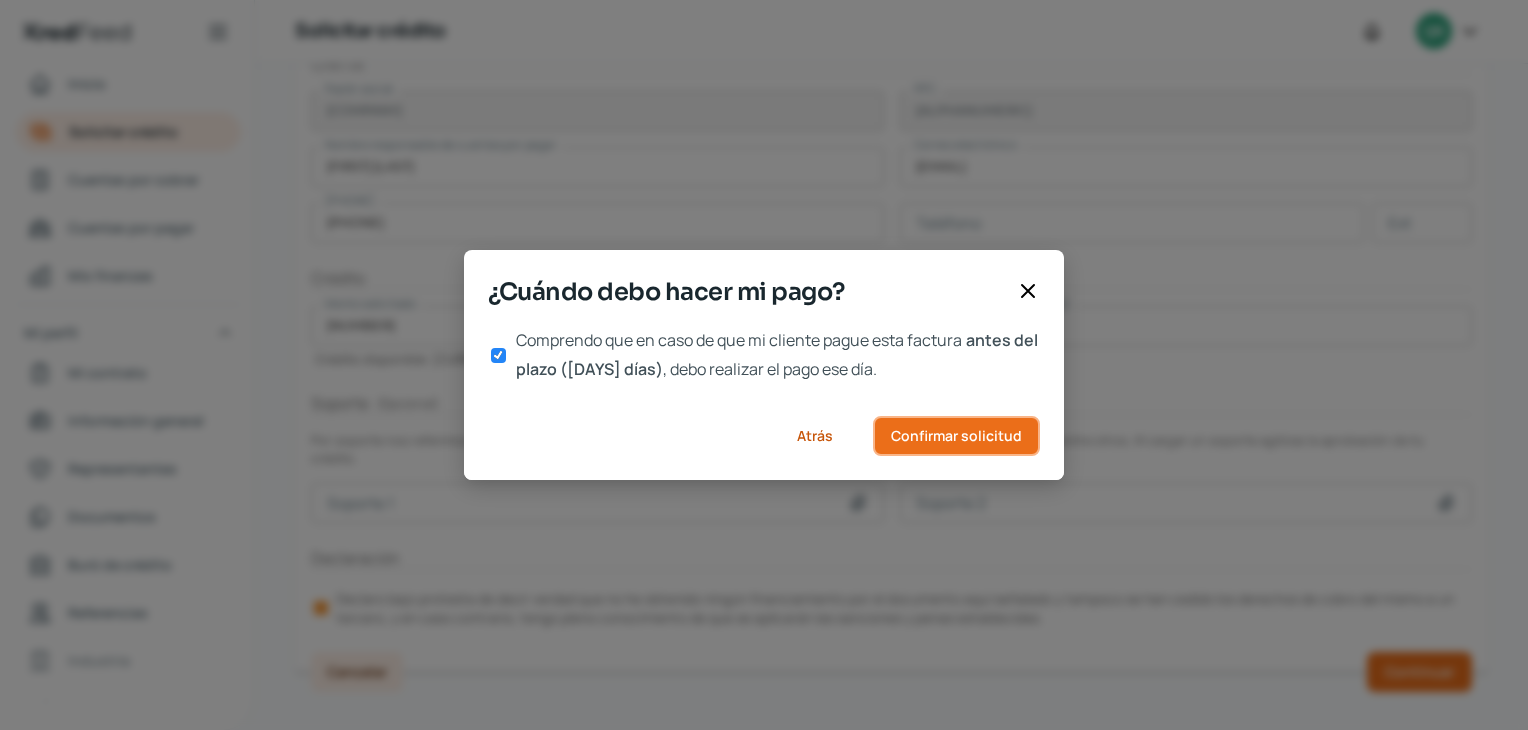 click on "Confirmar solicitud" at bounding box center [956, 436] 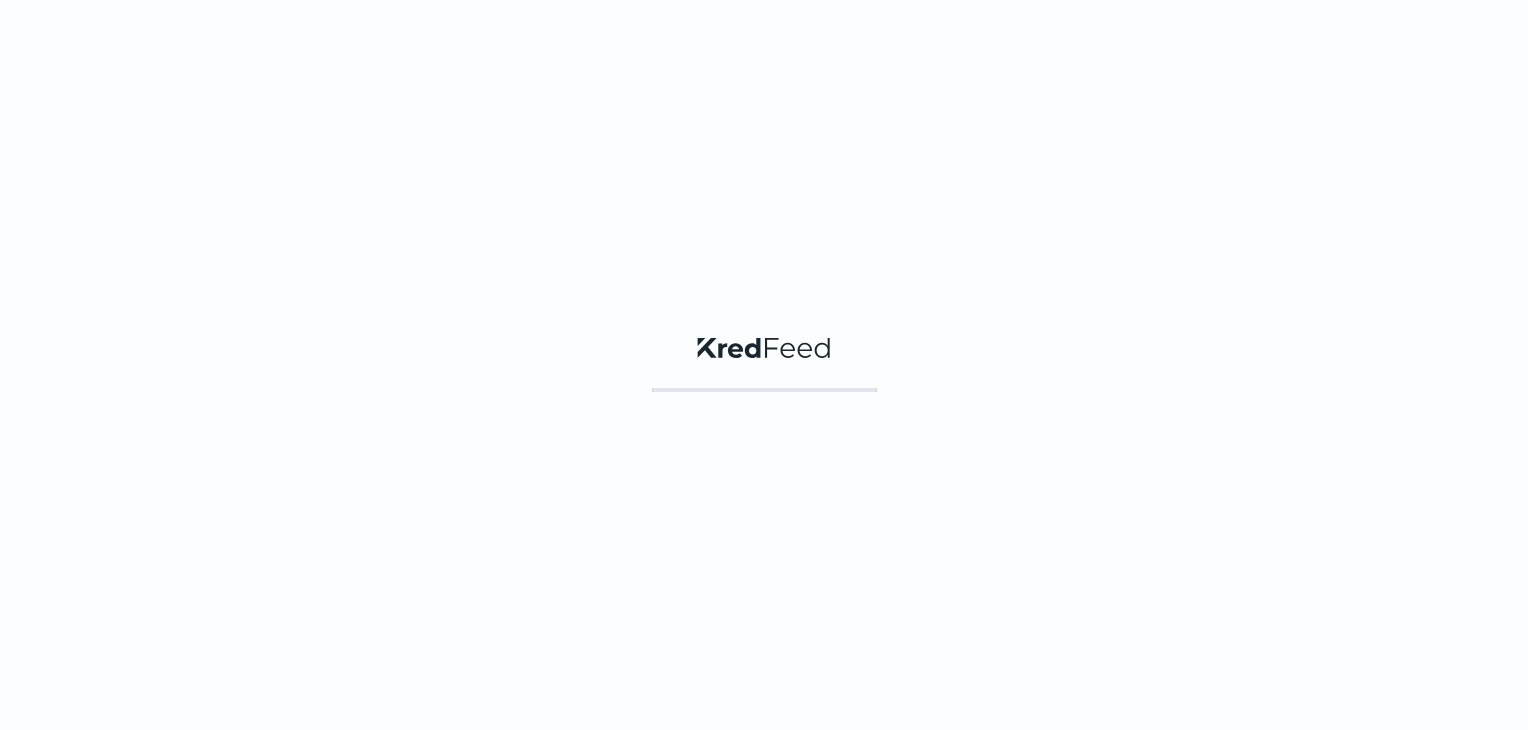 scroll, scrollTop: 0, scrollLeft: 0, axis: both 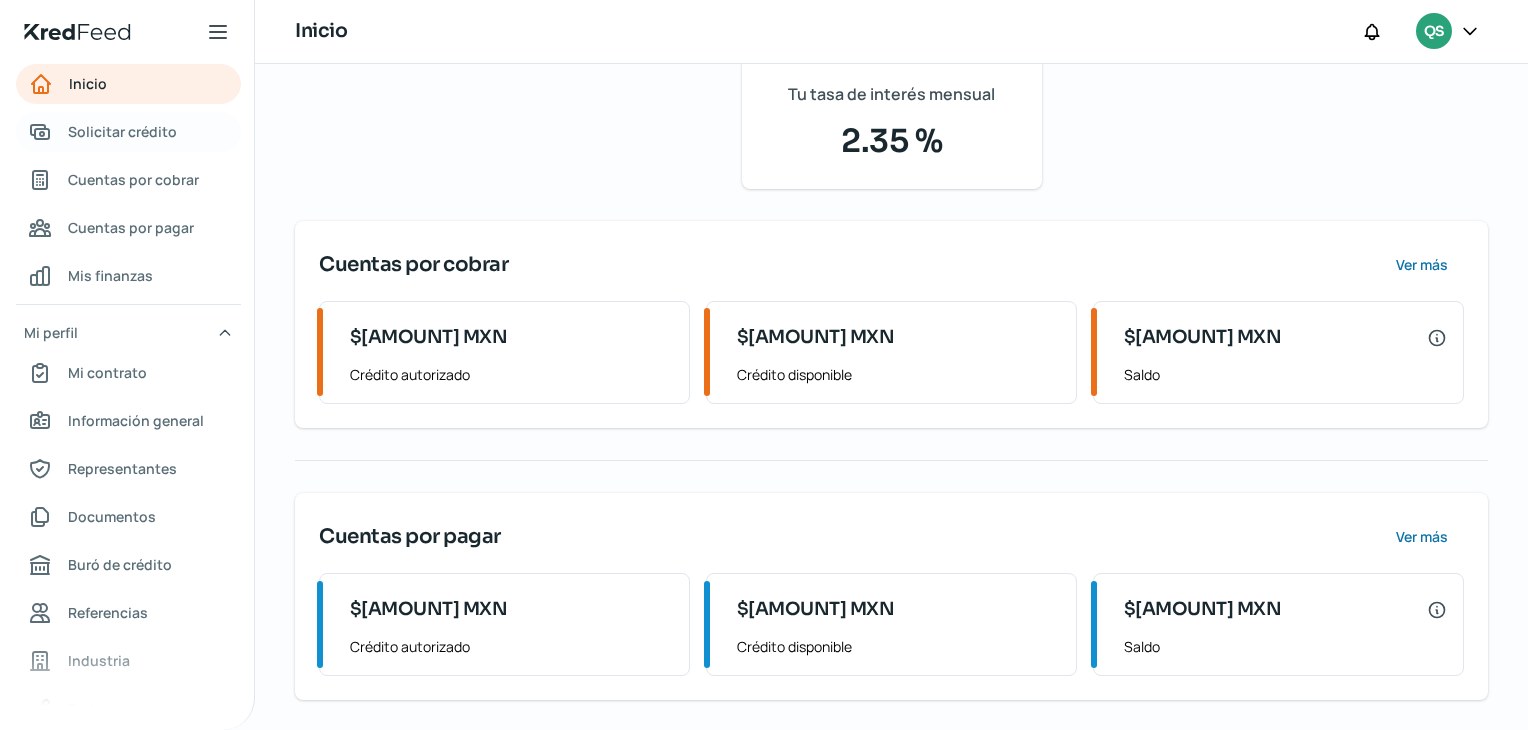 click on "Solicitar crédito" at bounding box center (122, 131) 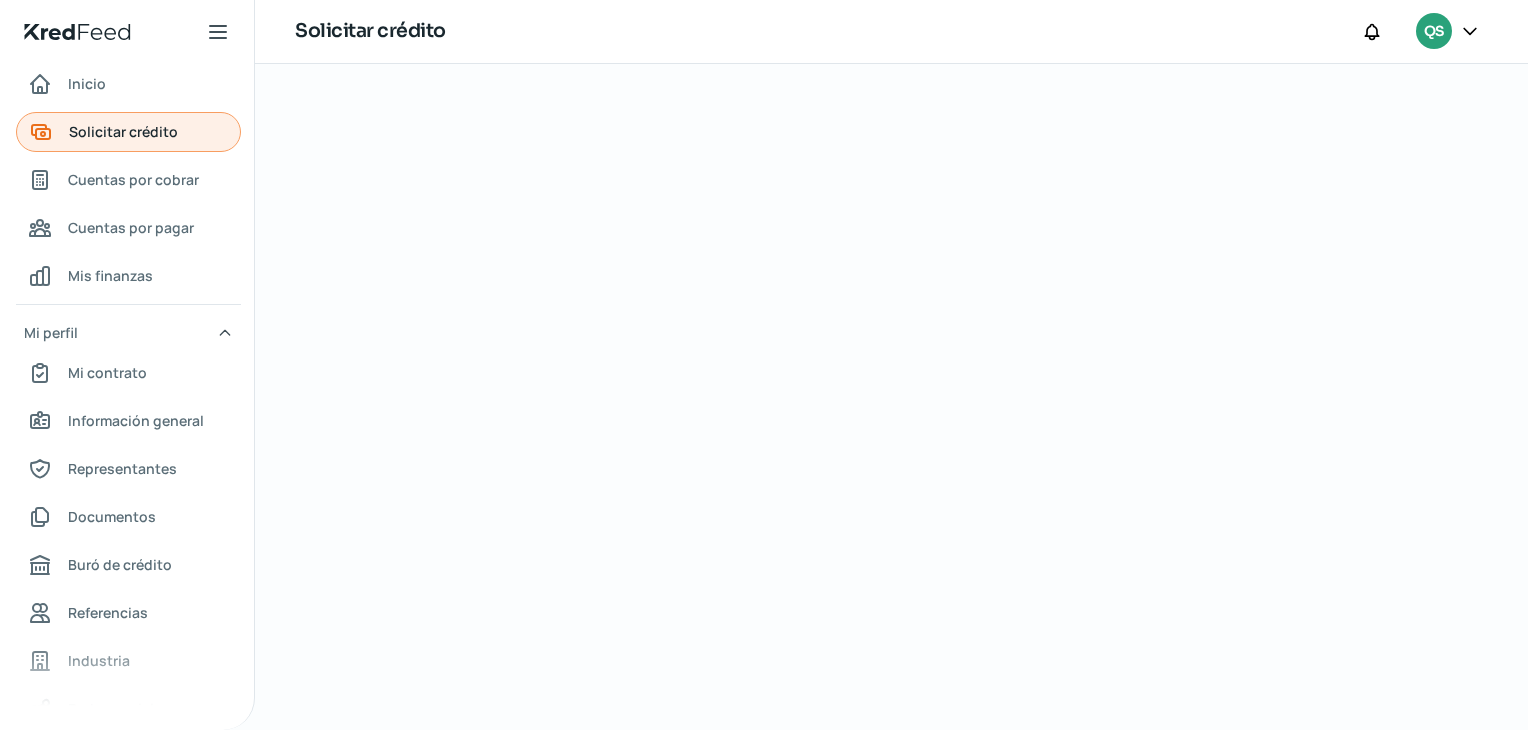 scroll, scrollTop: 0, scrollLeft: 0, axis: both 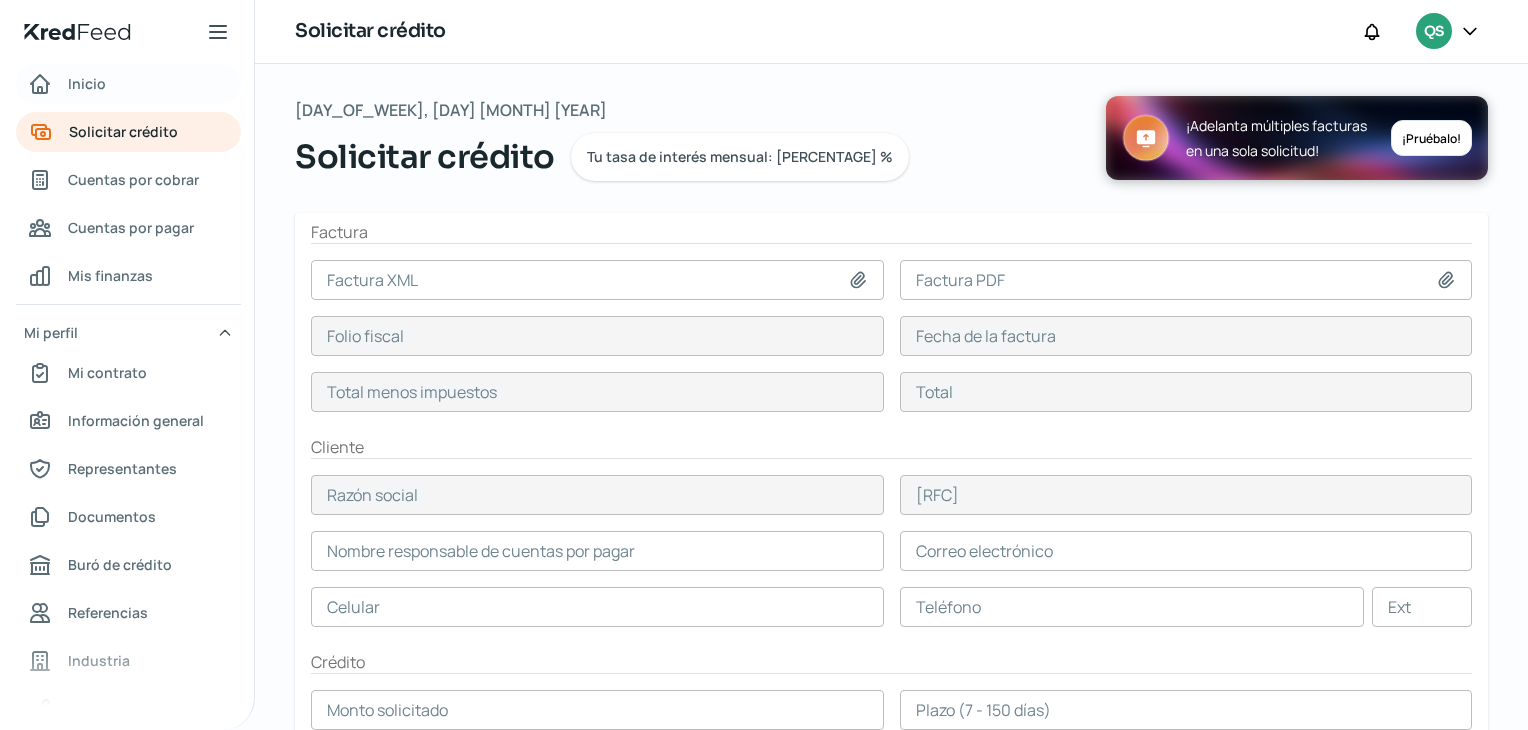 click on "Inicio" at bounding box center [128, 84] 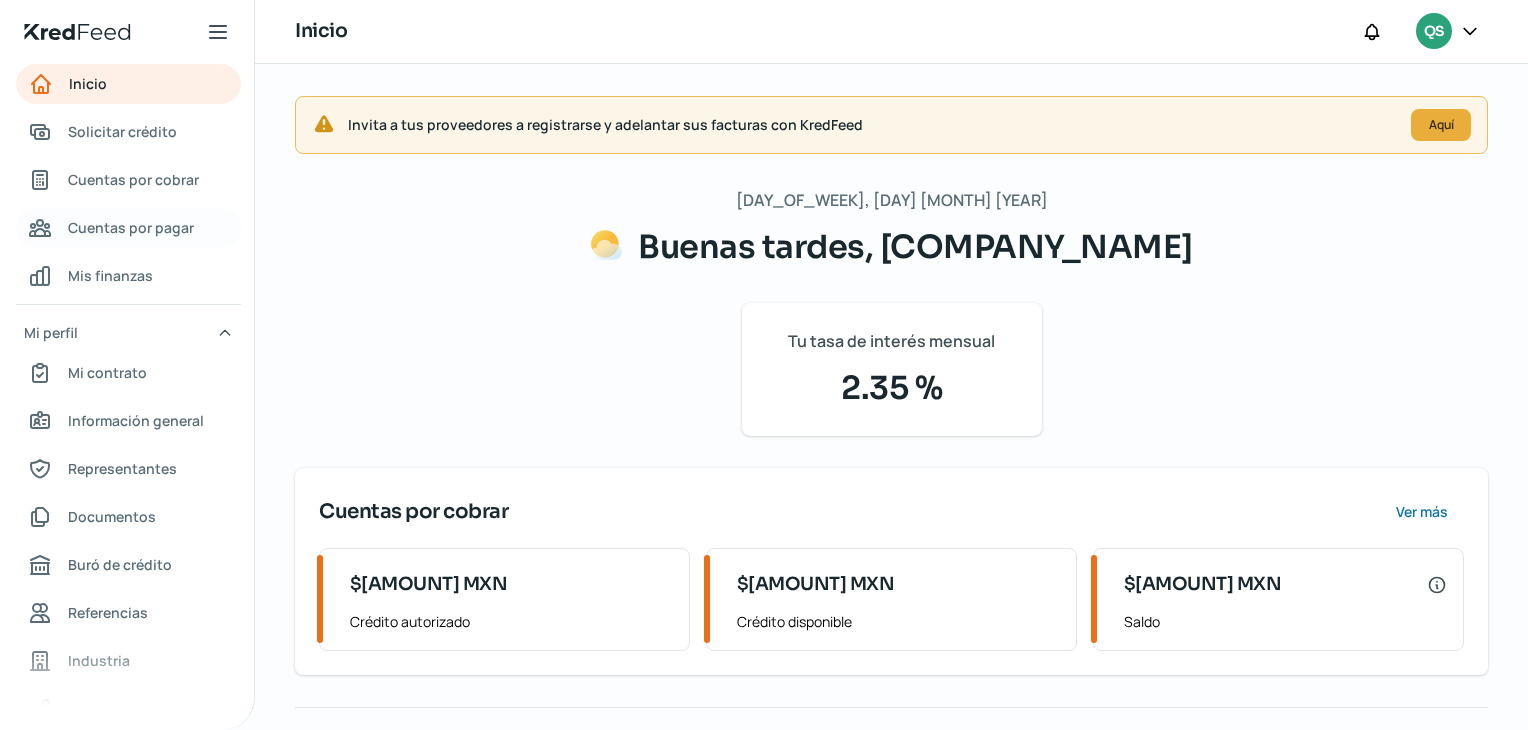 click on "Cuentas por pagar" at bounding box center [131, 227] 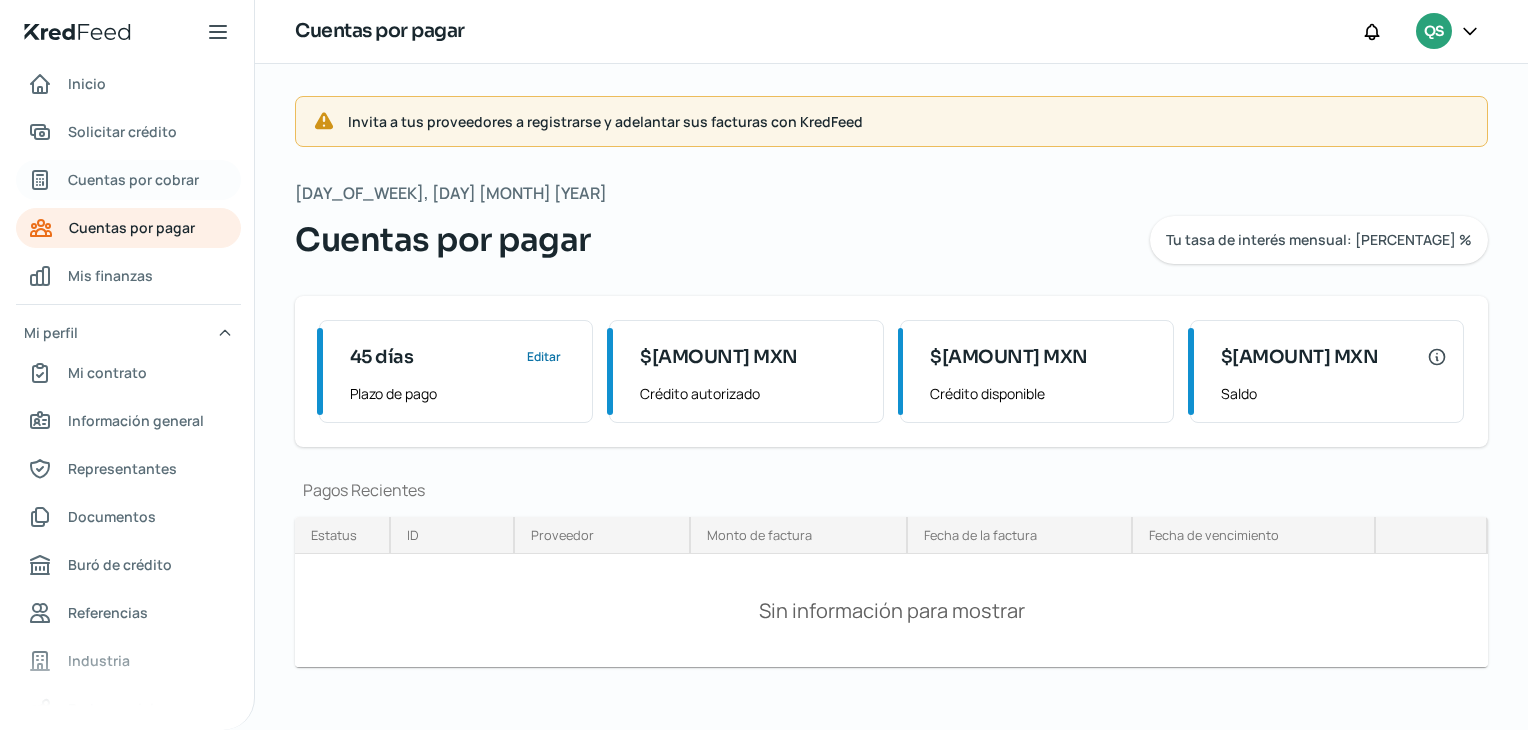 click on "Cuentas por cobrar" at bounding box center (133, 179) 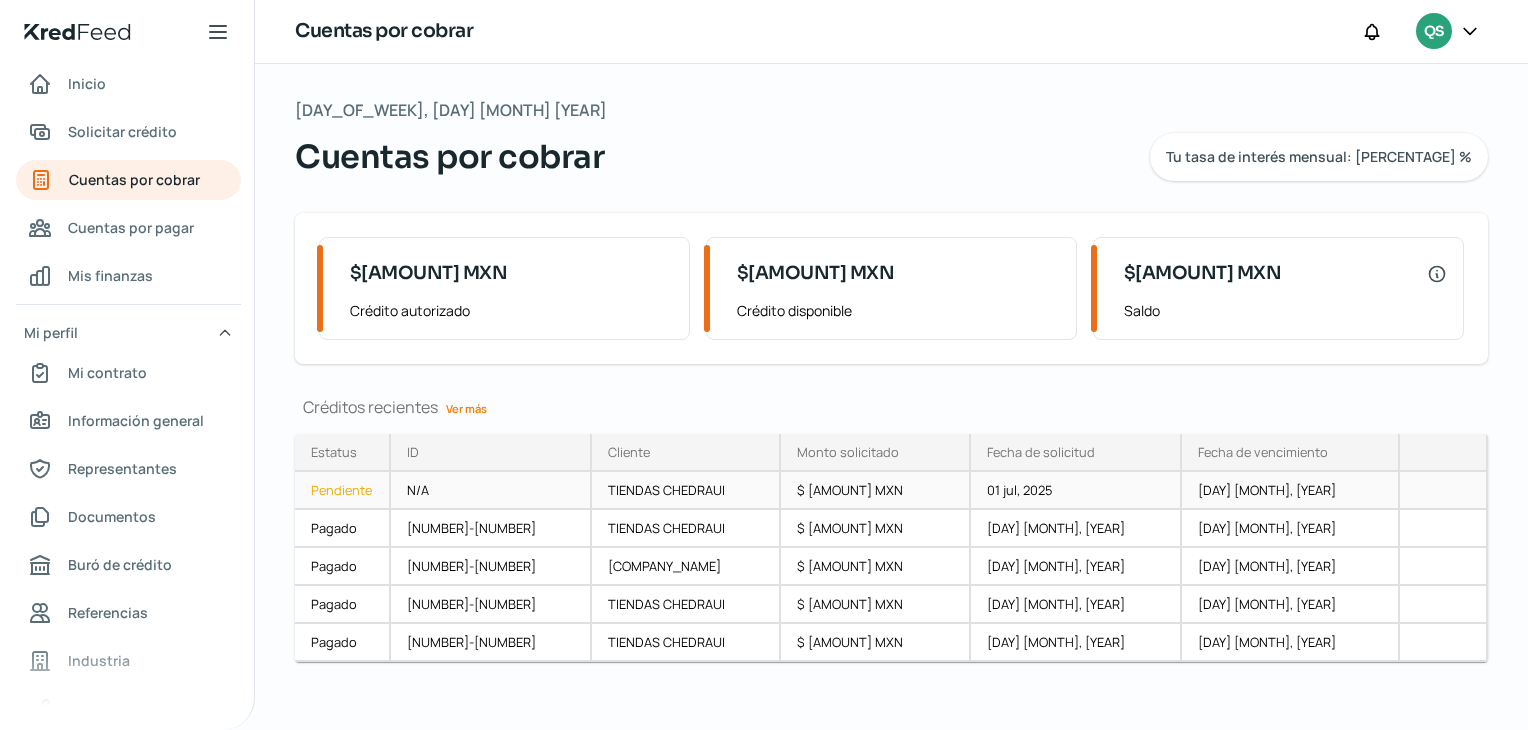 click on "Pendiente" at bounding box center (343, 491) 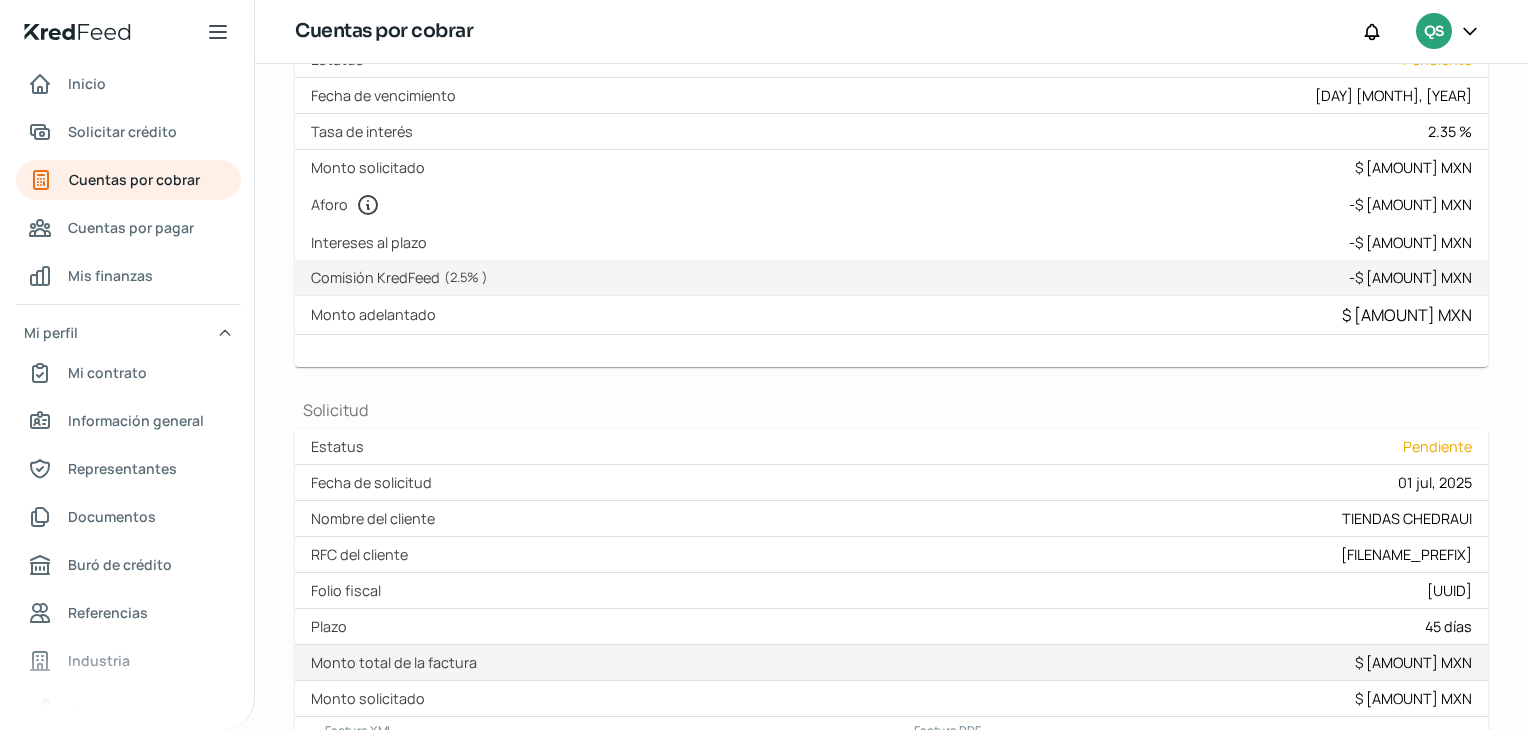 scroll, scrollTop: 426, scrollLeft: 0, axis: vertical 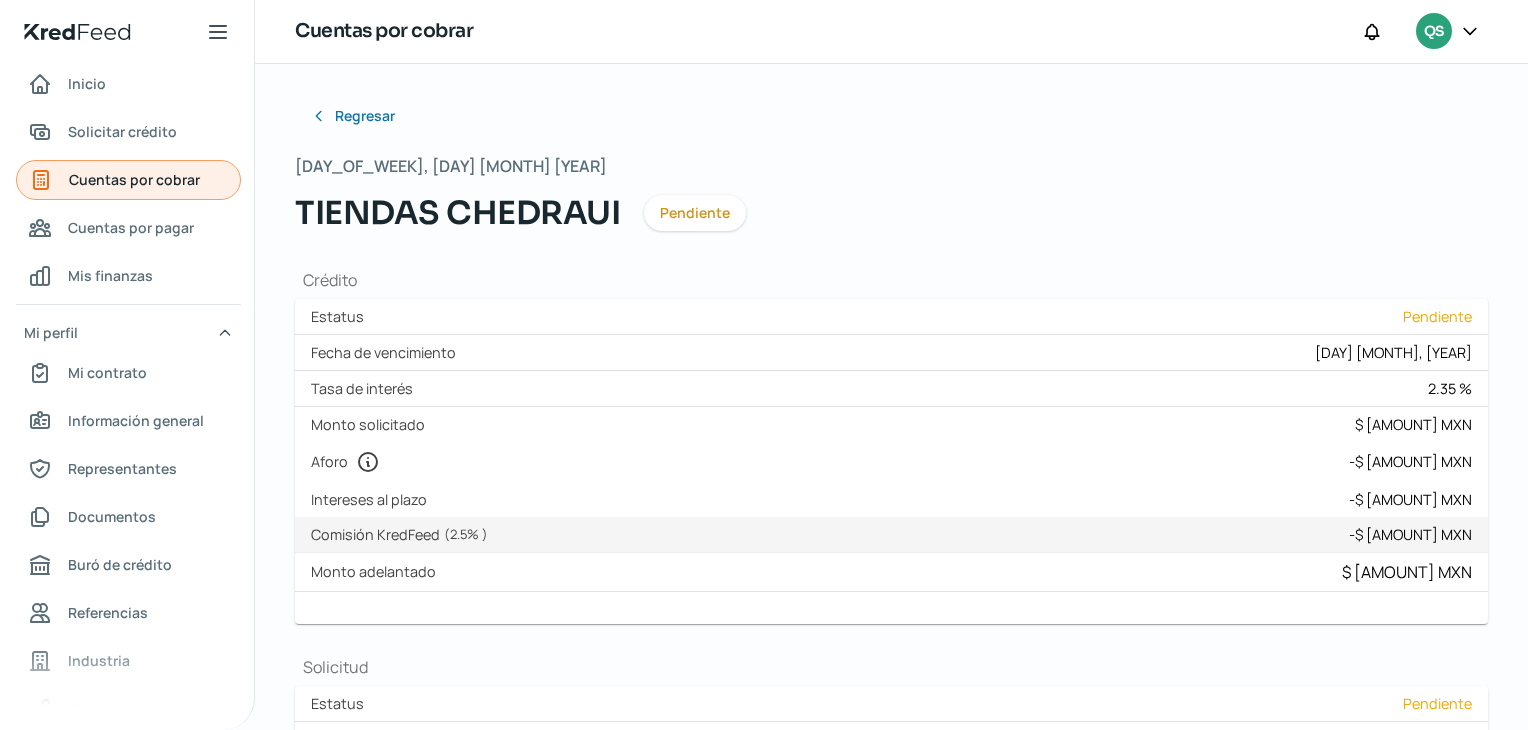 click on "Cuentas por cobrar" at bounding box center [134, 179] 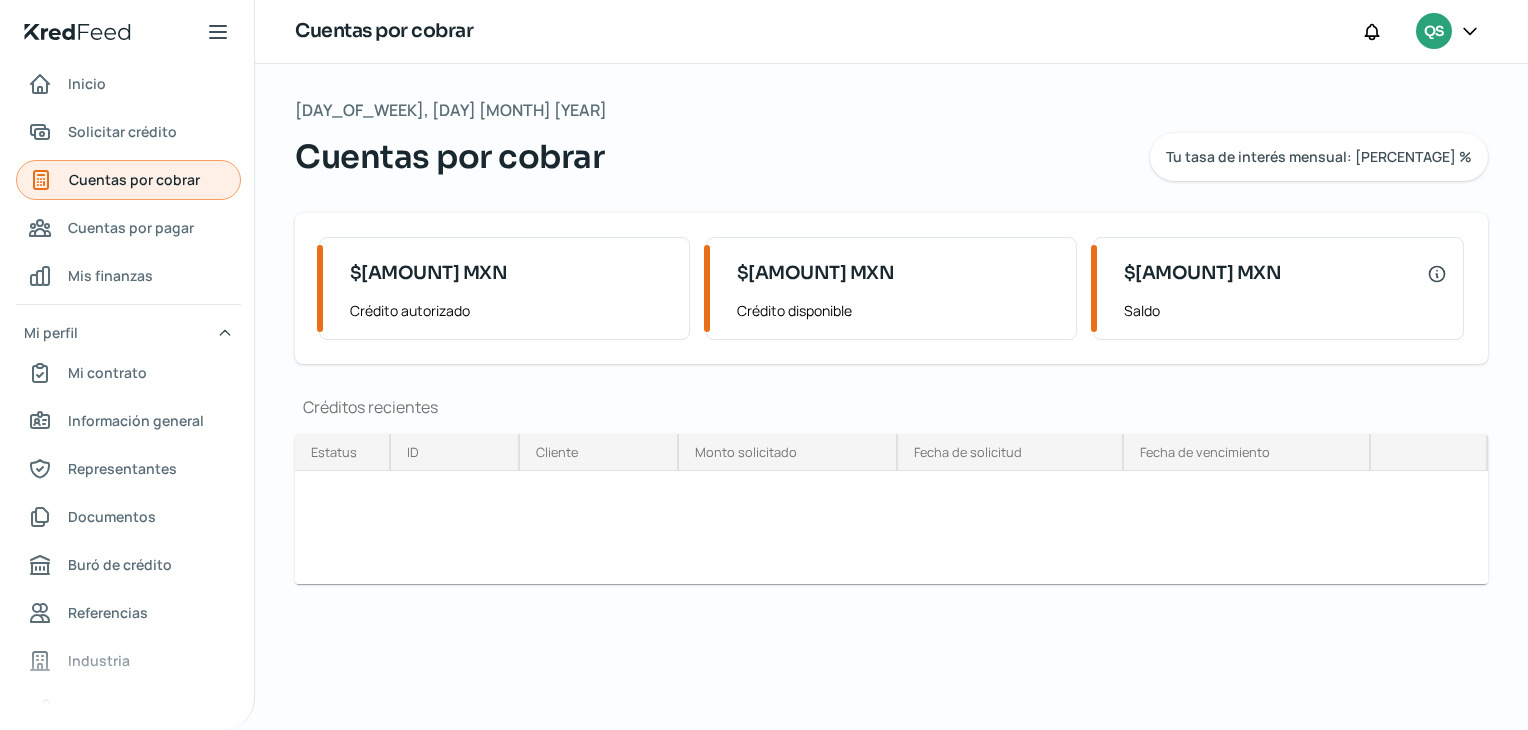 scroll, scrollTop: 0, scrollLeft: 0, axis: both 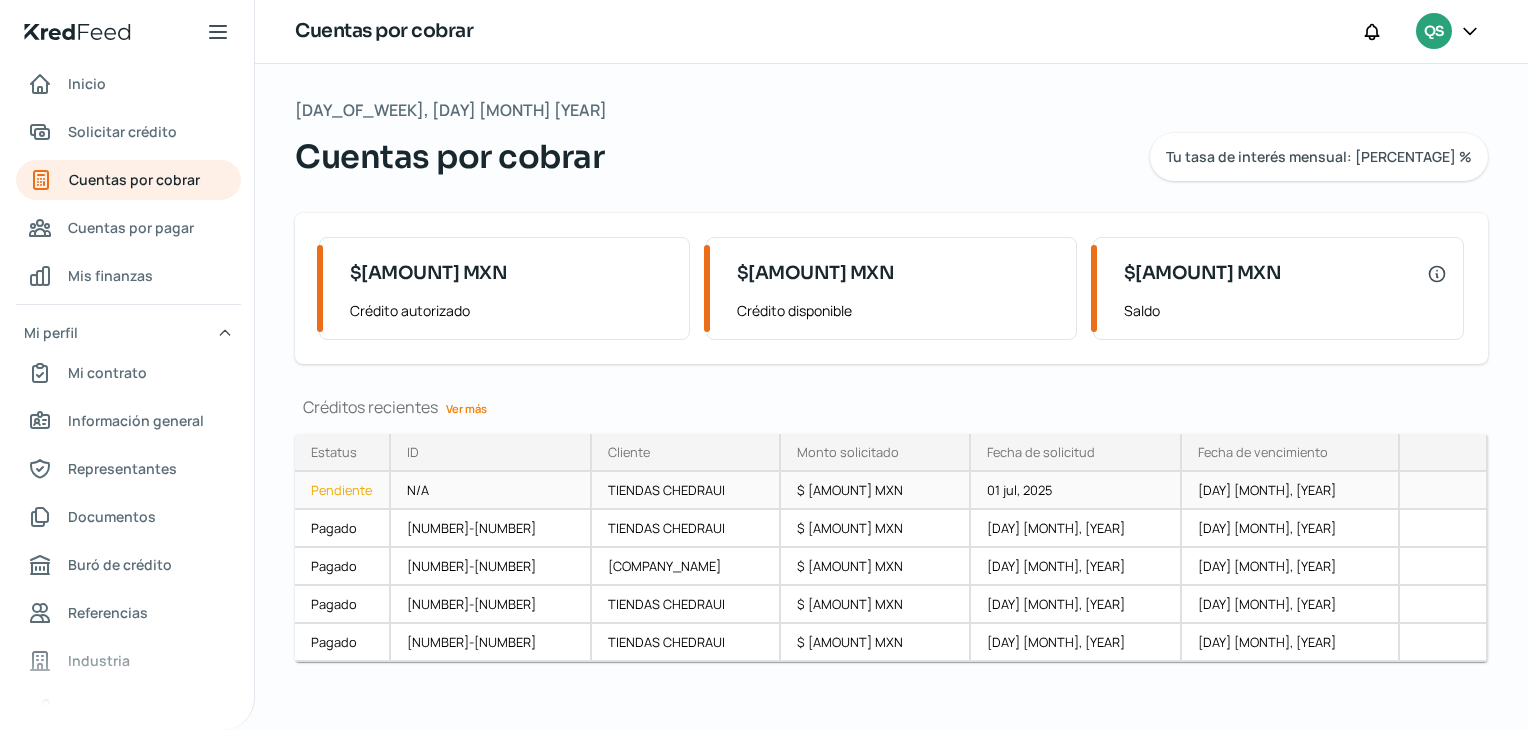 click on "[COMPANY]" at bounding box center (686, 491) 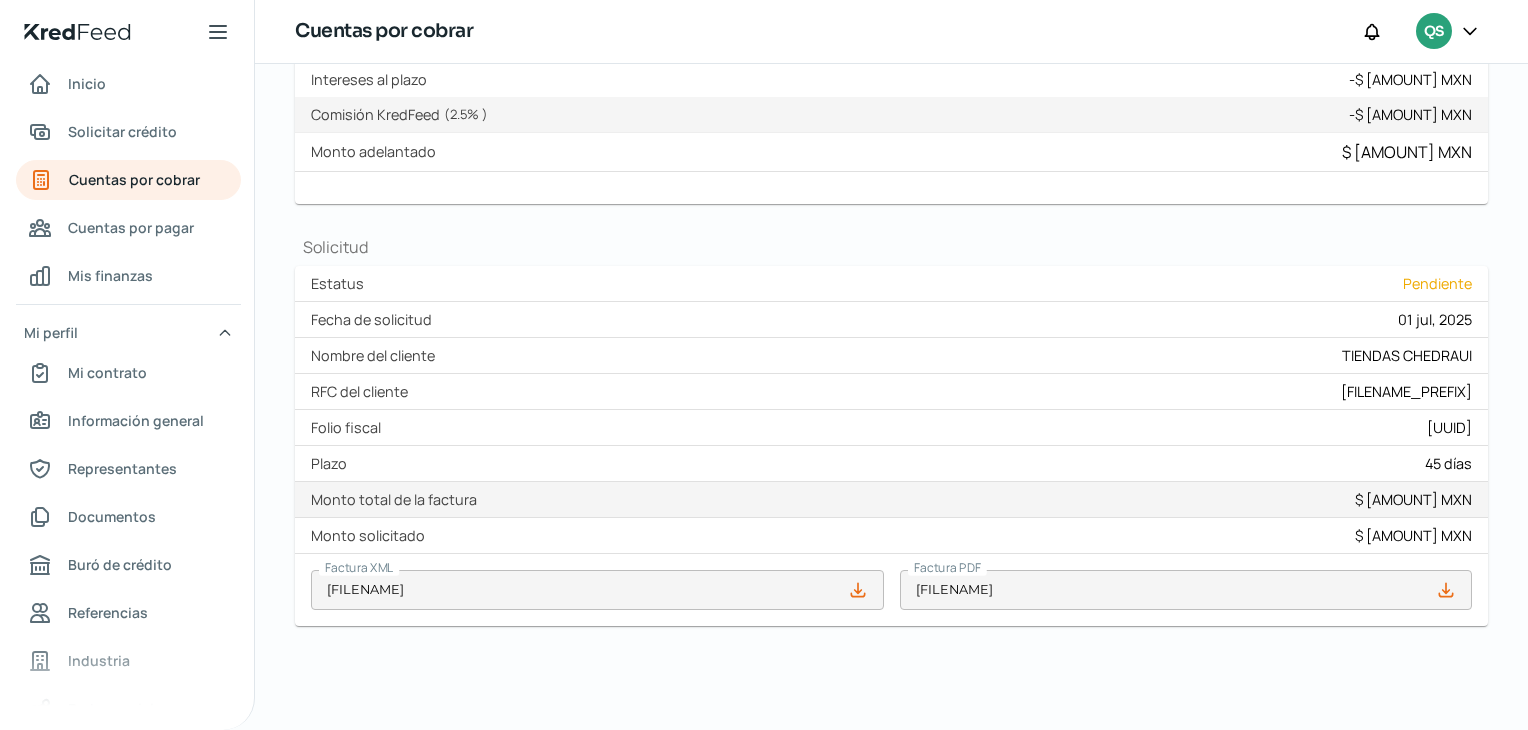 scroll, scrollTop: 426, scrollLeft: 0, axis: vertical 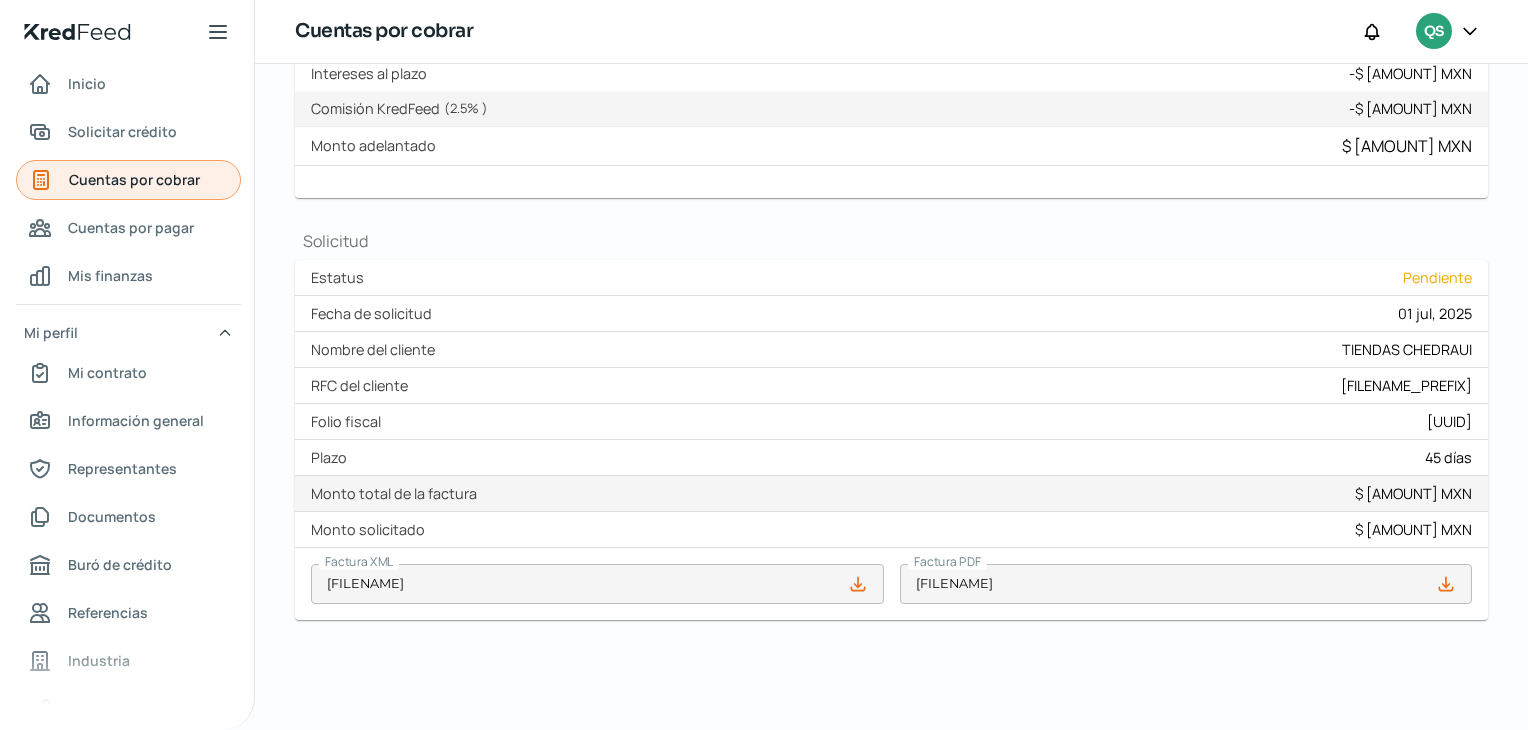 click on "Cuentas por cobrar" at bounding box center [134, 179] 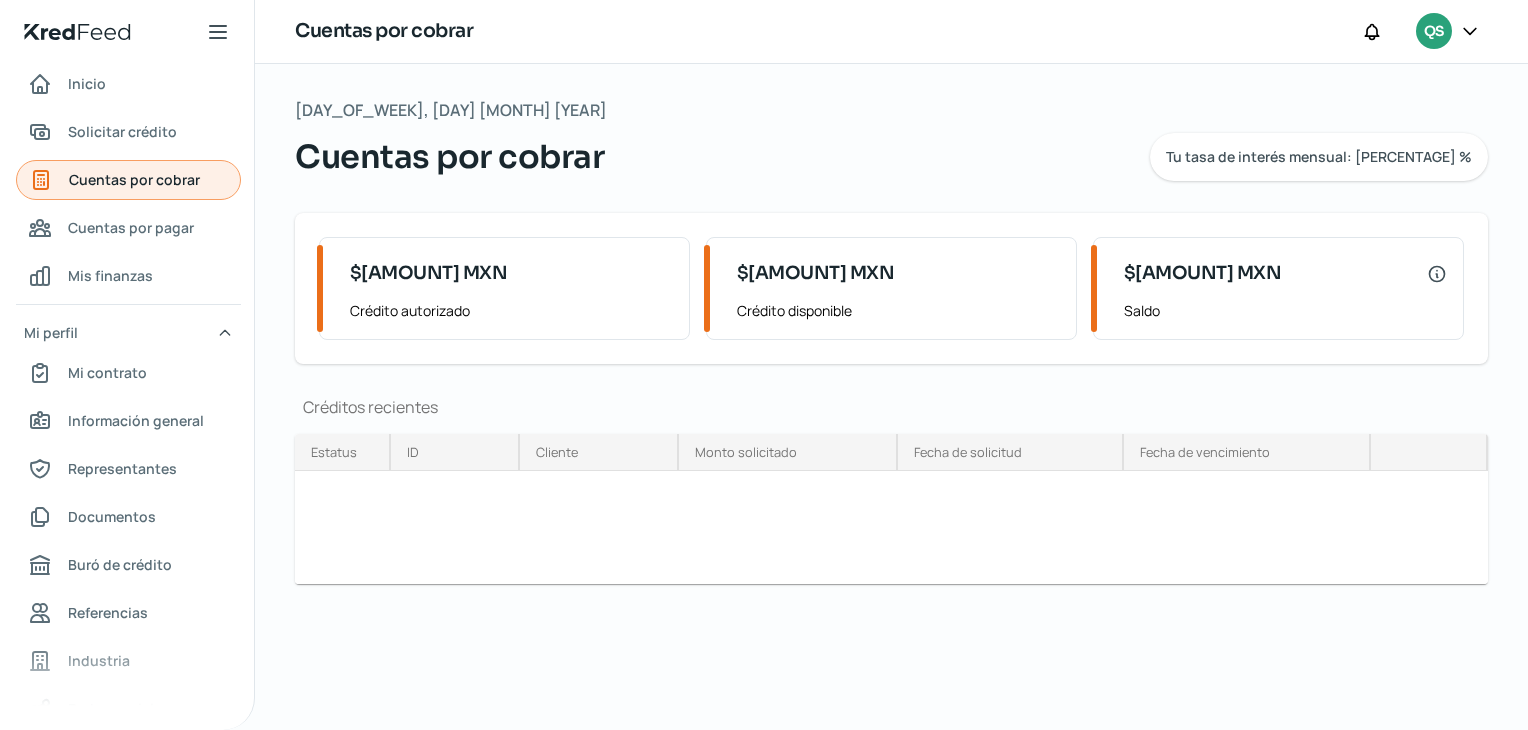 scroll, scrollTop: 0, scrollLeft: 0, axis: both 